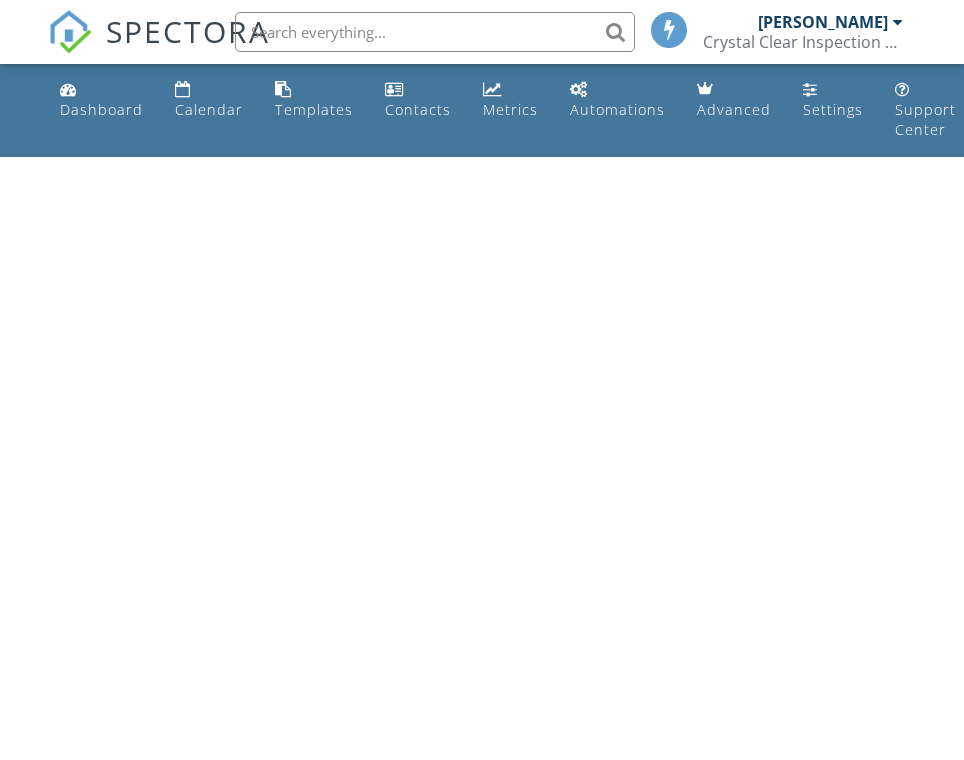 scroll, scrollTop: 0, scrollLeft: 0, axis: both 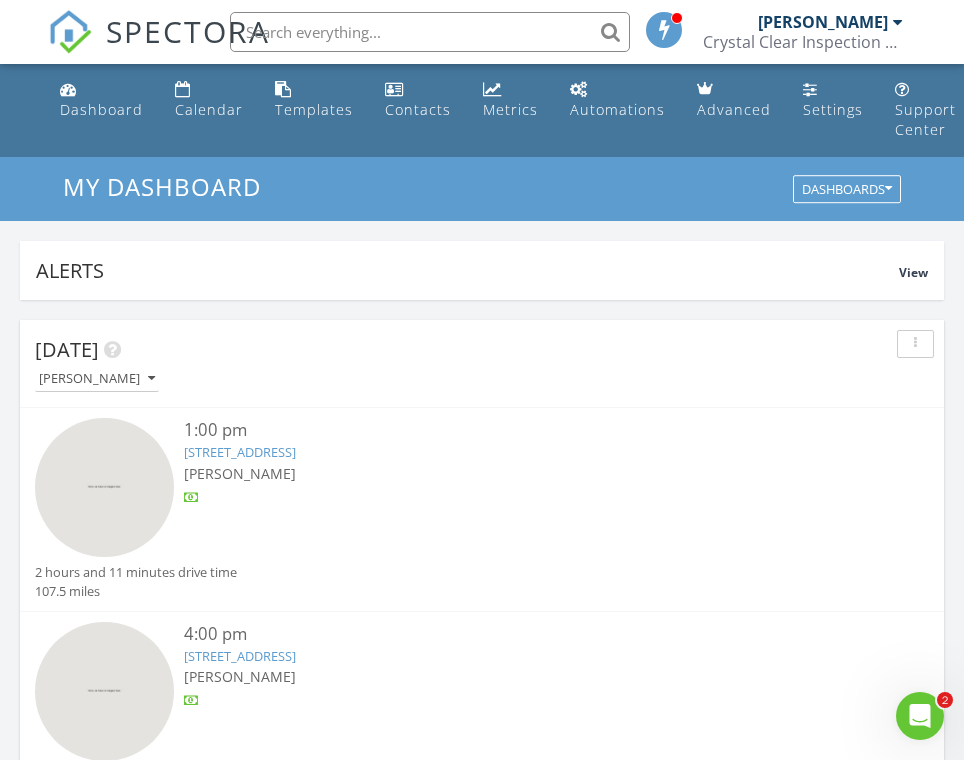 click on "1:00 pm
3931 Valentia Way, Naples, FL 34119
Keith Curotz
2 hours and 11 minutes drive time   107.5 miles" at bounding box center [482, 510] 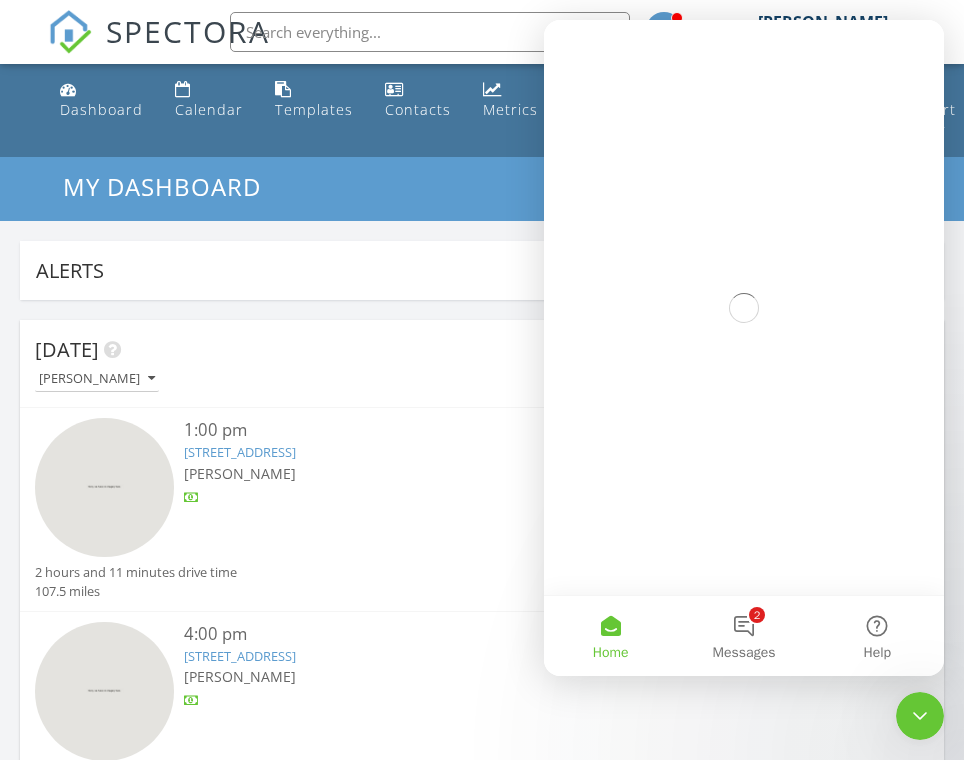 scroll, scrollTop: 0, scrollLeft: 0, axis: both 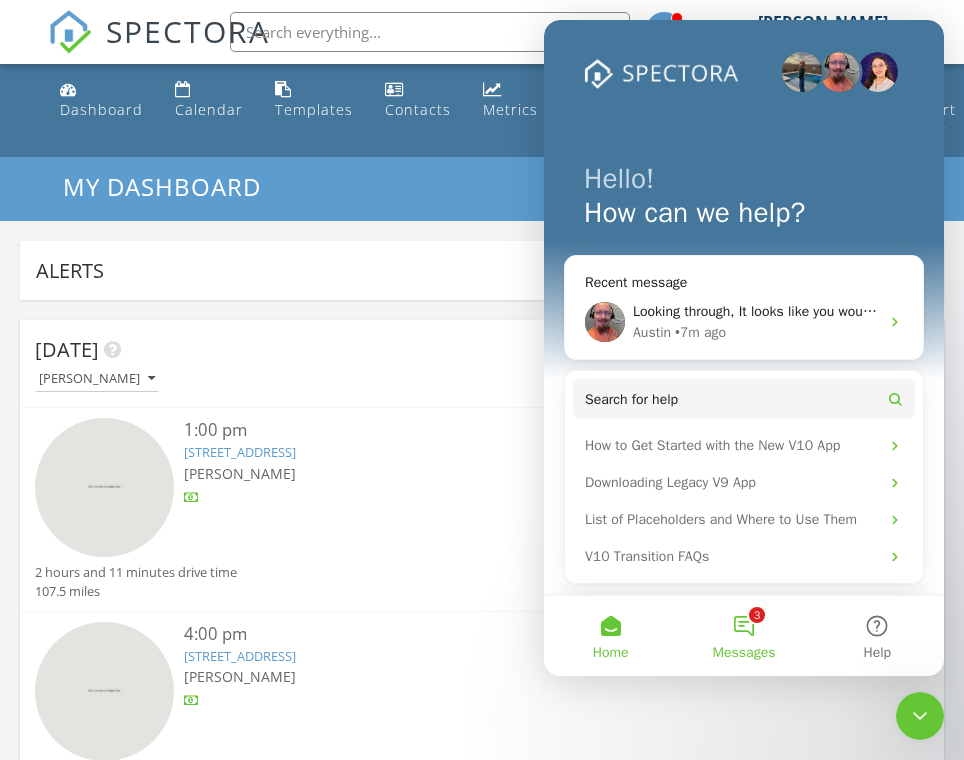 click on "Messages" at bounding box center (744, 653) 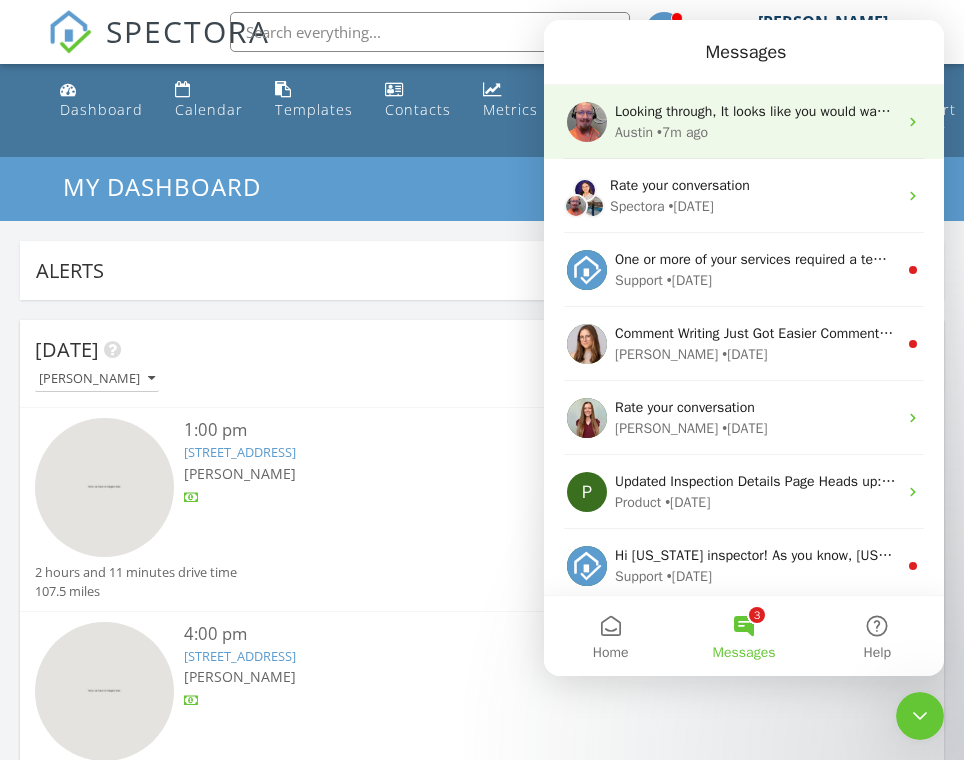 click on "Austin •  7m ago" at bounding box center (756, 132) 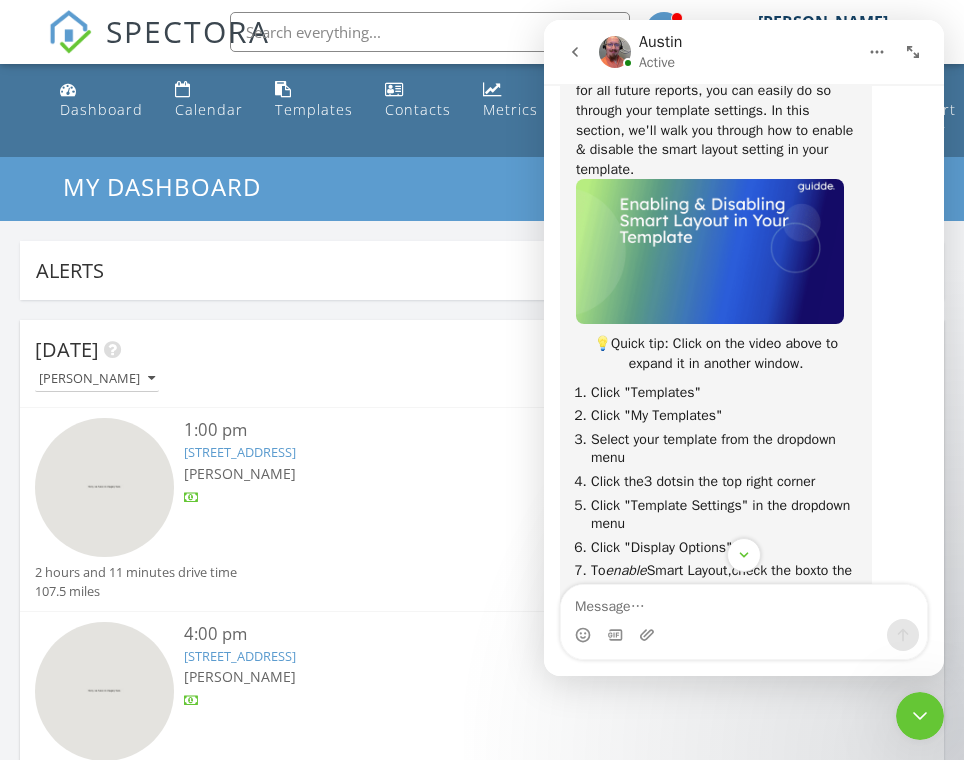 scroll, scrollTop: 5510, scrollLeft: 0, axis: vertical 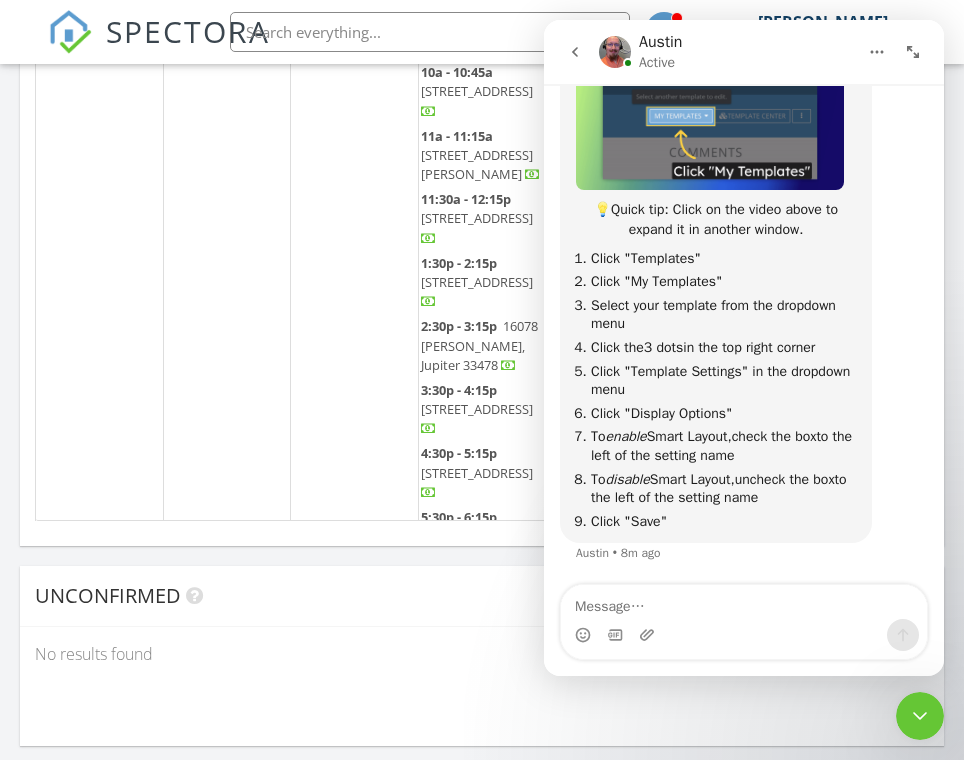 click at bounding box center (744, 635) 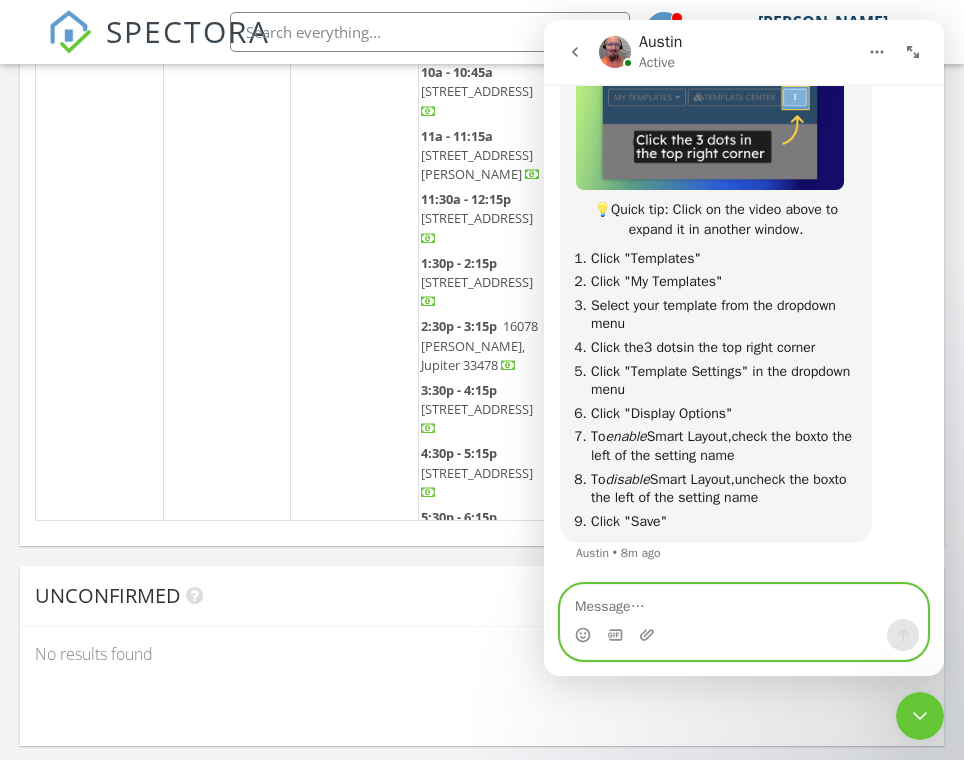 click at bounding box center (744, 602) 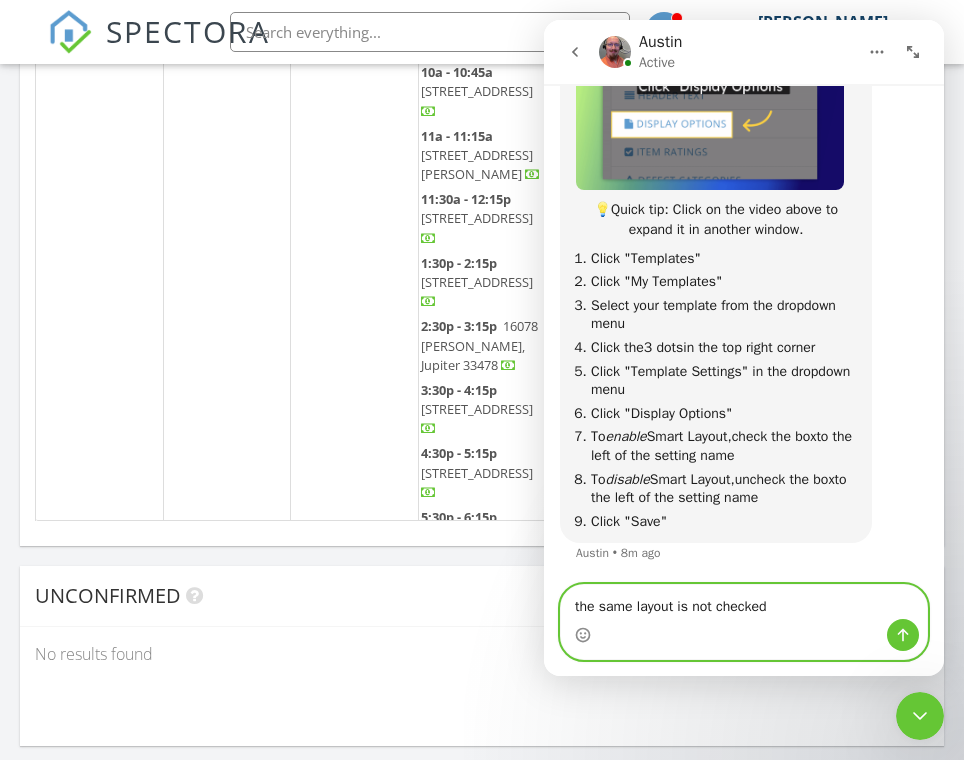 type on "the same layout is not checked" 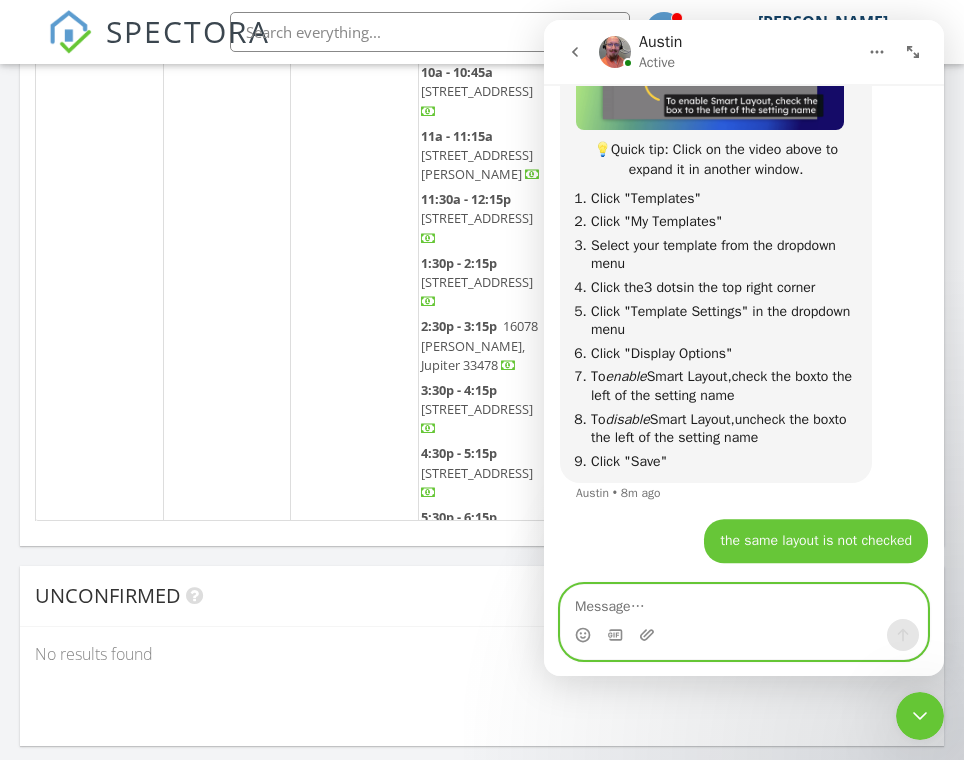 scroll, scrollTop: 5569, scrollLeft: 0, axis: vertical 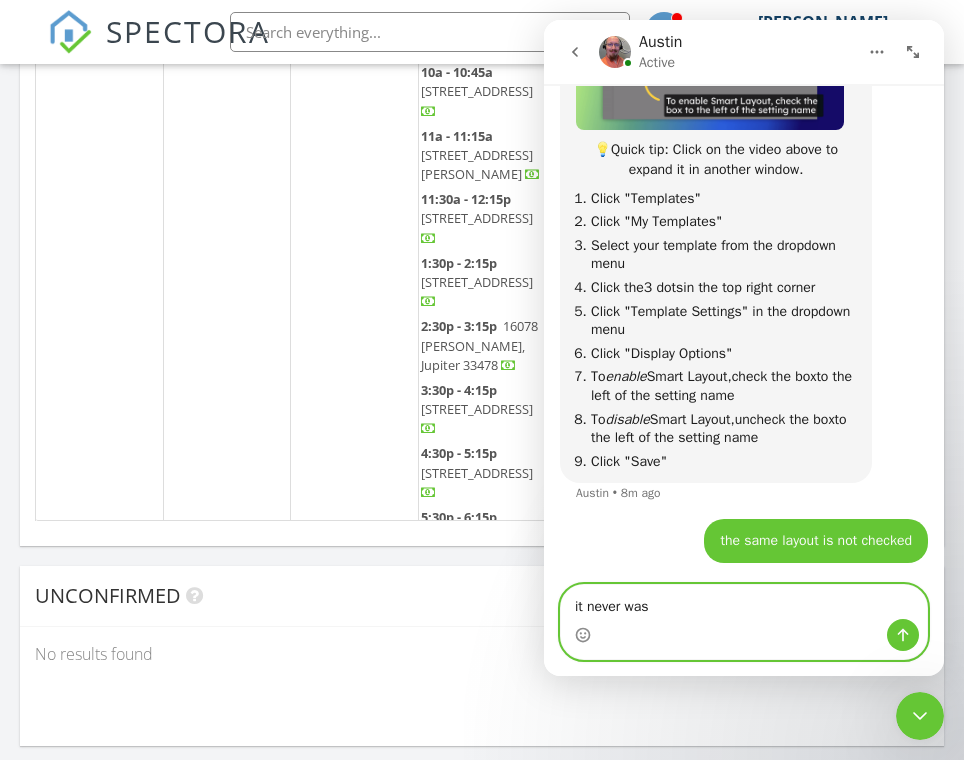 type on "it never was" 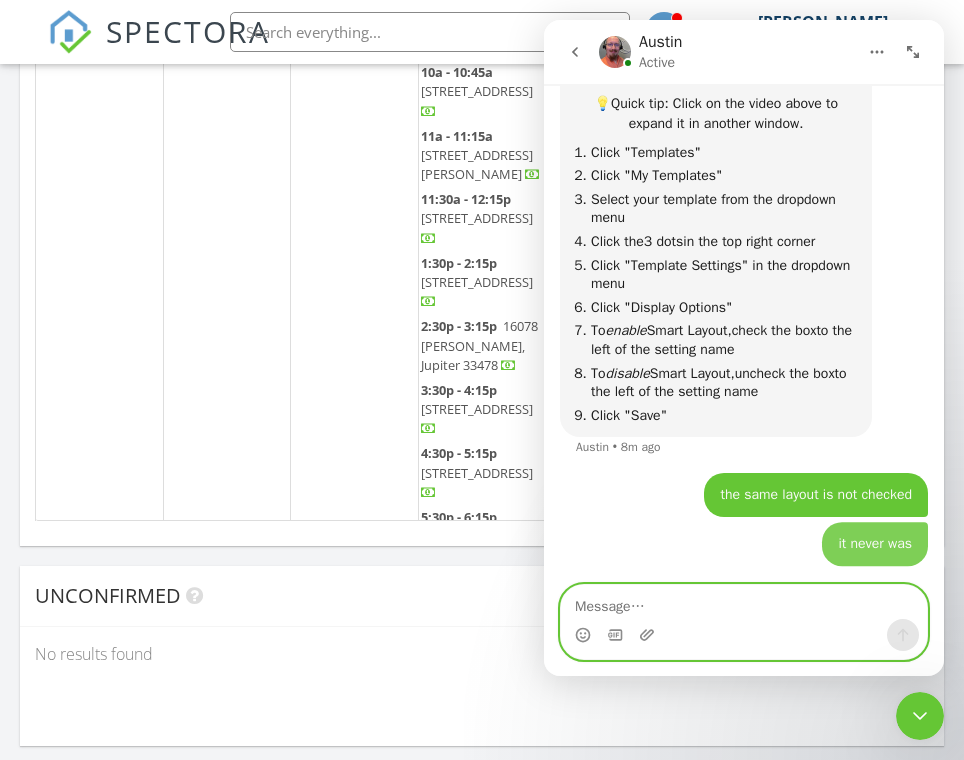 scroll, scrollTop: 5615, scrollLeft: 0, axis: vertical 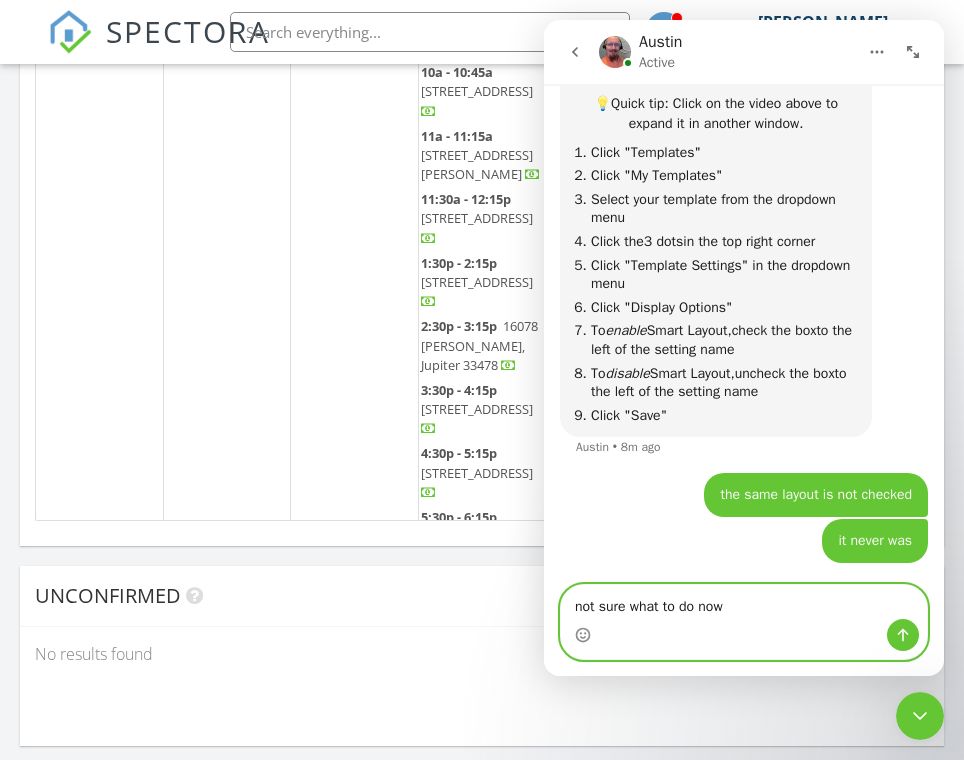 type on "not sure what to do now" 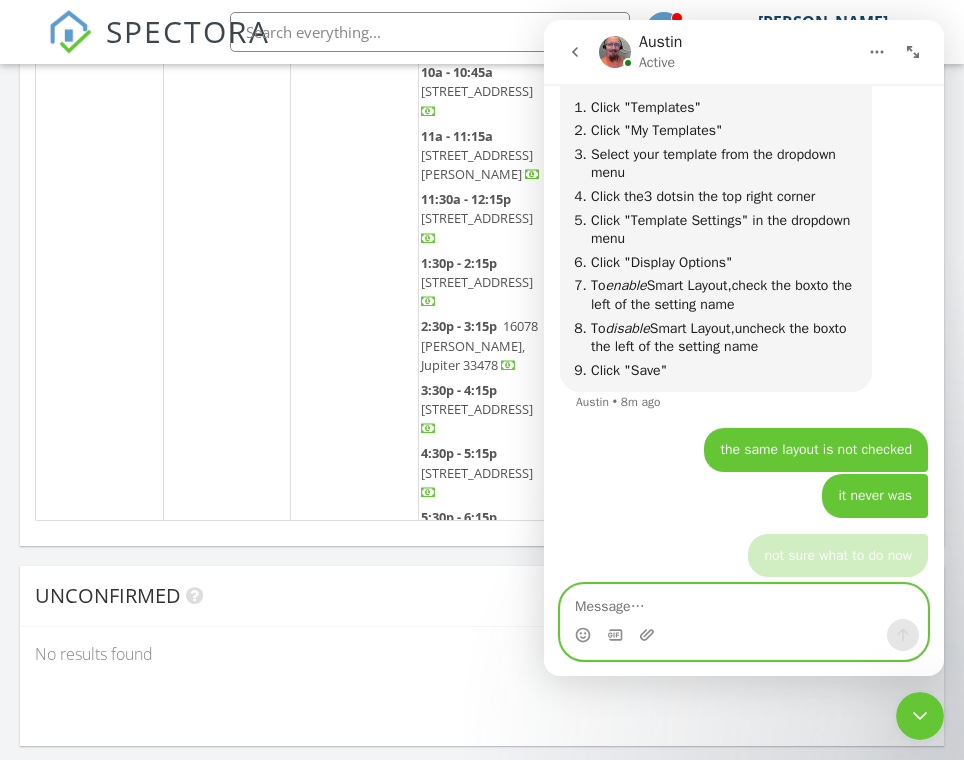 scroll, scrollTop: 5661, scrollLeft: 0, axis: vertical 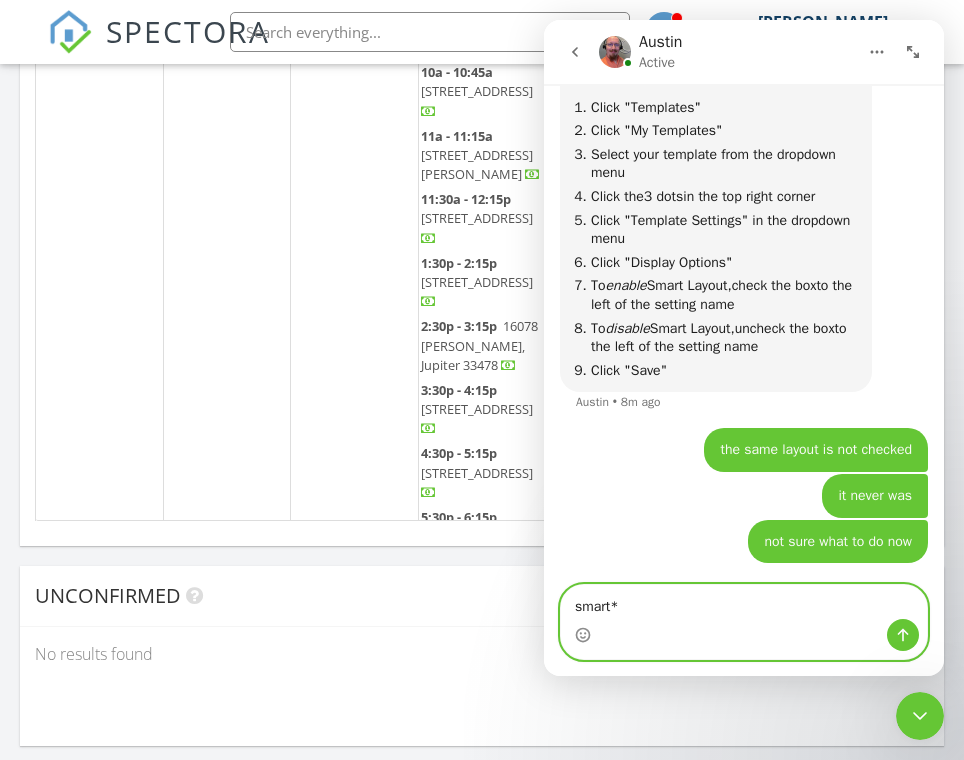 type on "smart**" 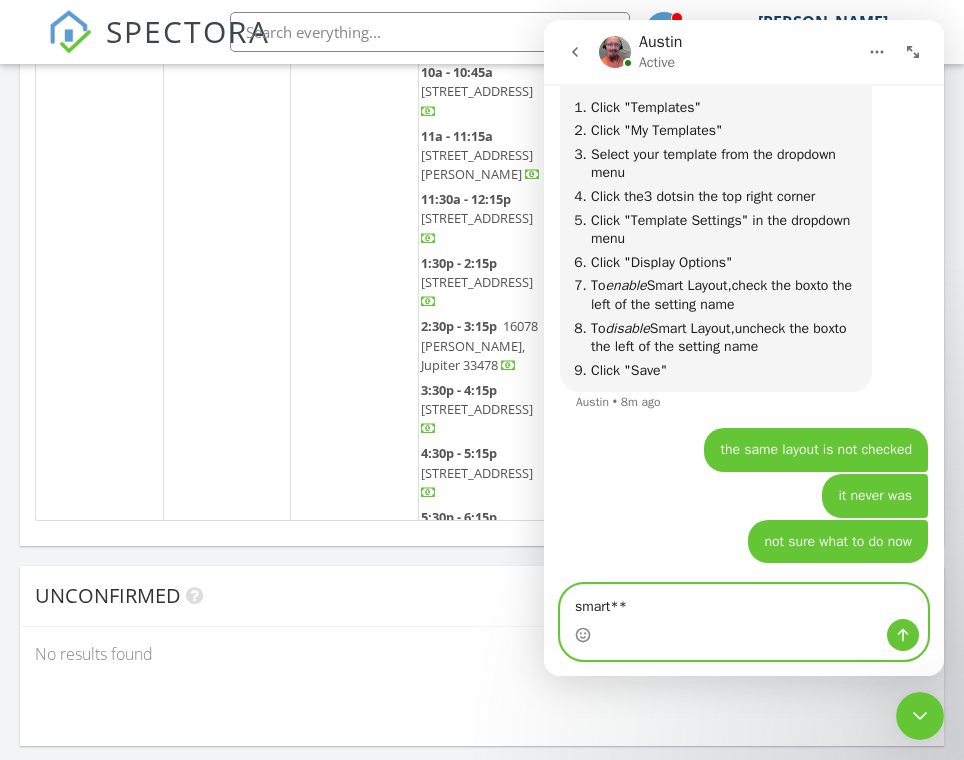 type 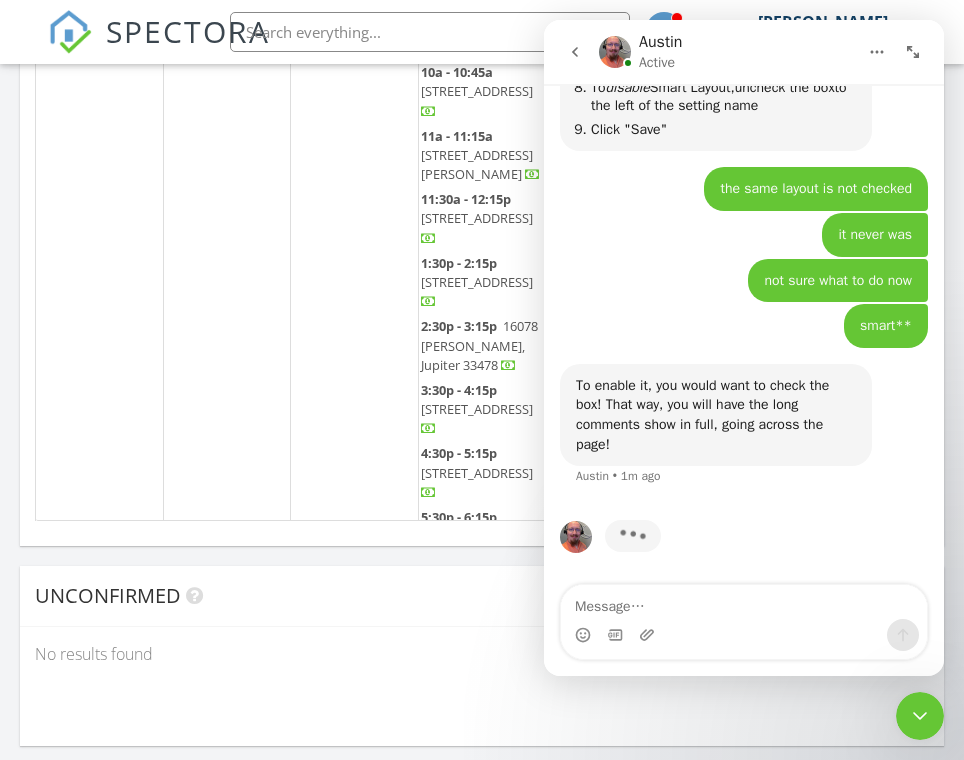 scroll, scrollTop: 5902, scrollLeft: 0, axis: vertical 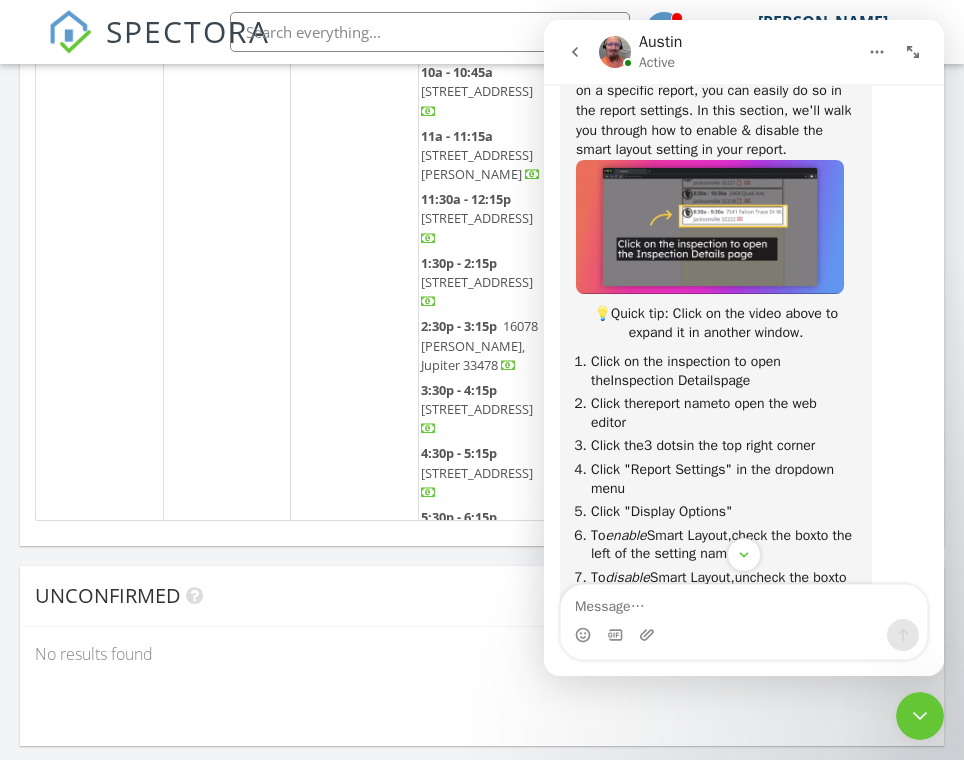 click on "No results found" at bounding box center (482, 654) 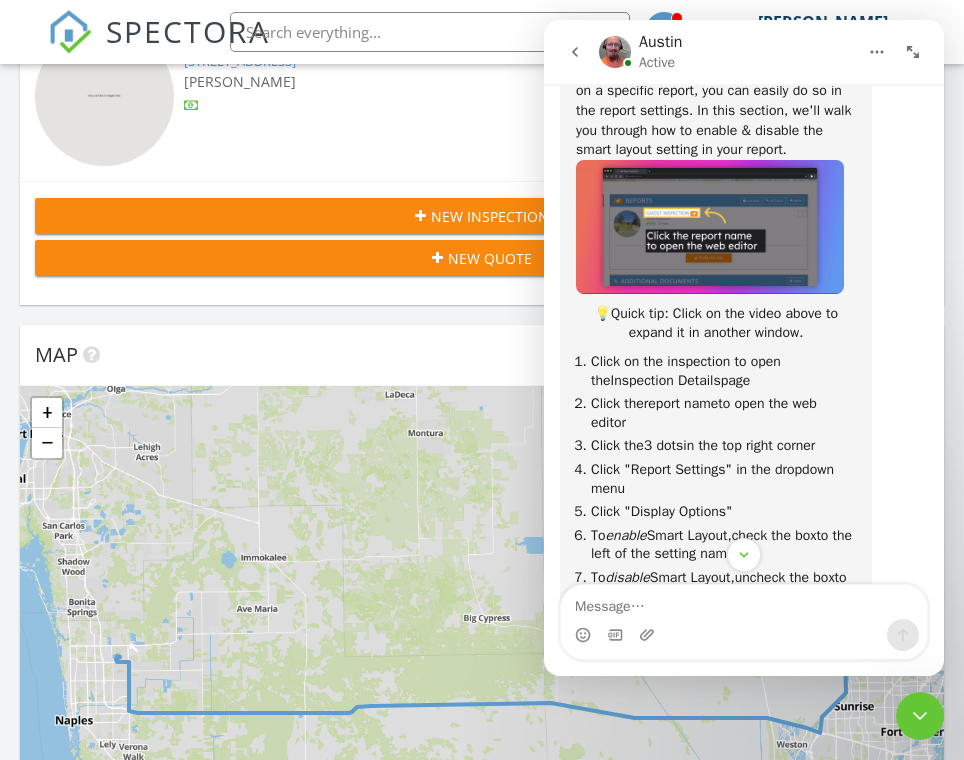 scroll, scrollTop: 1053, scrollLeft: 0, axis: vertical 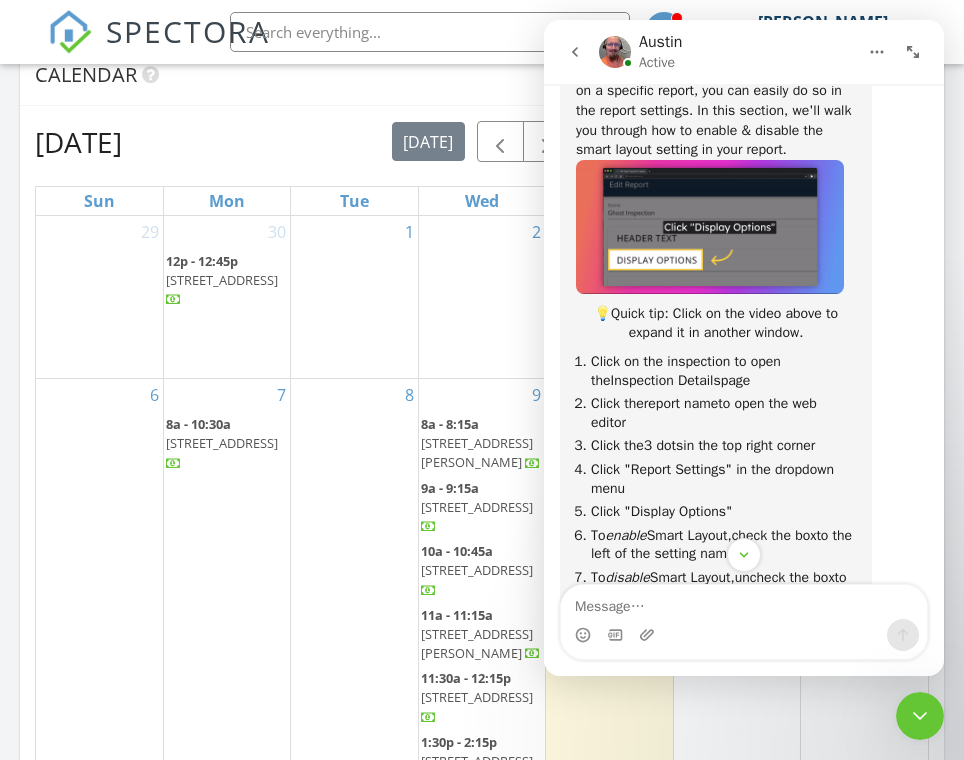 click on "8a - 10:30a
3740 56th Ave NE, Naples 34120" at bounding box center (227, 444) 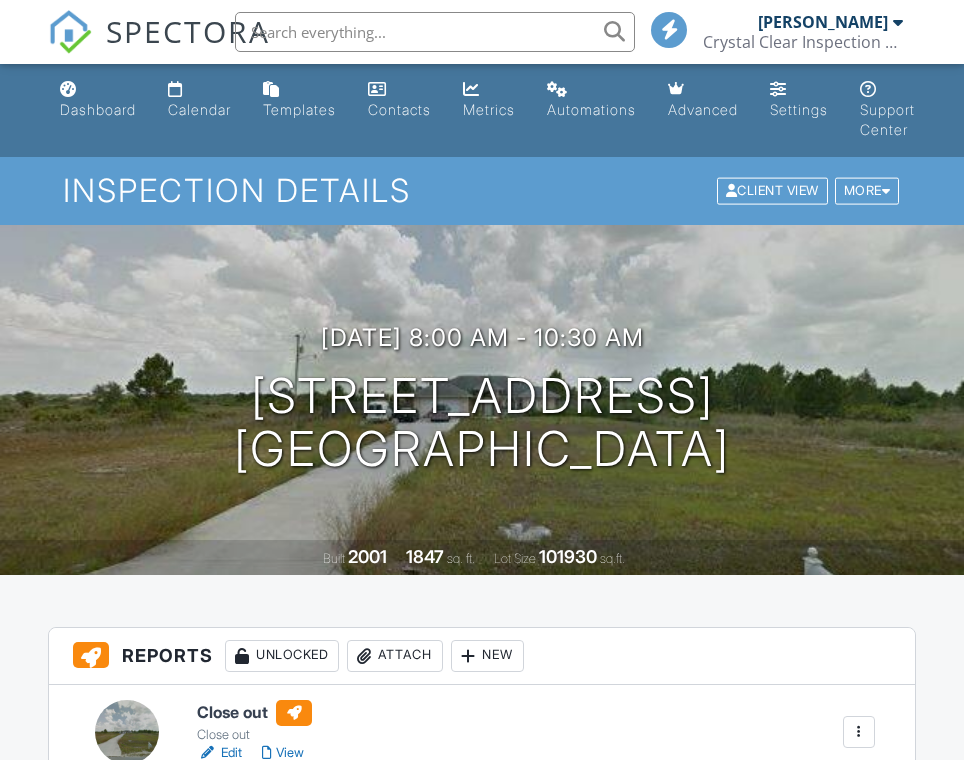 scroll, scrollTop: 0, scrollLeft: 0, axis: both 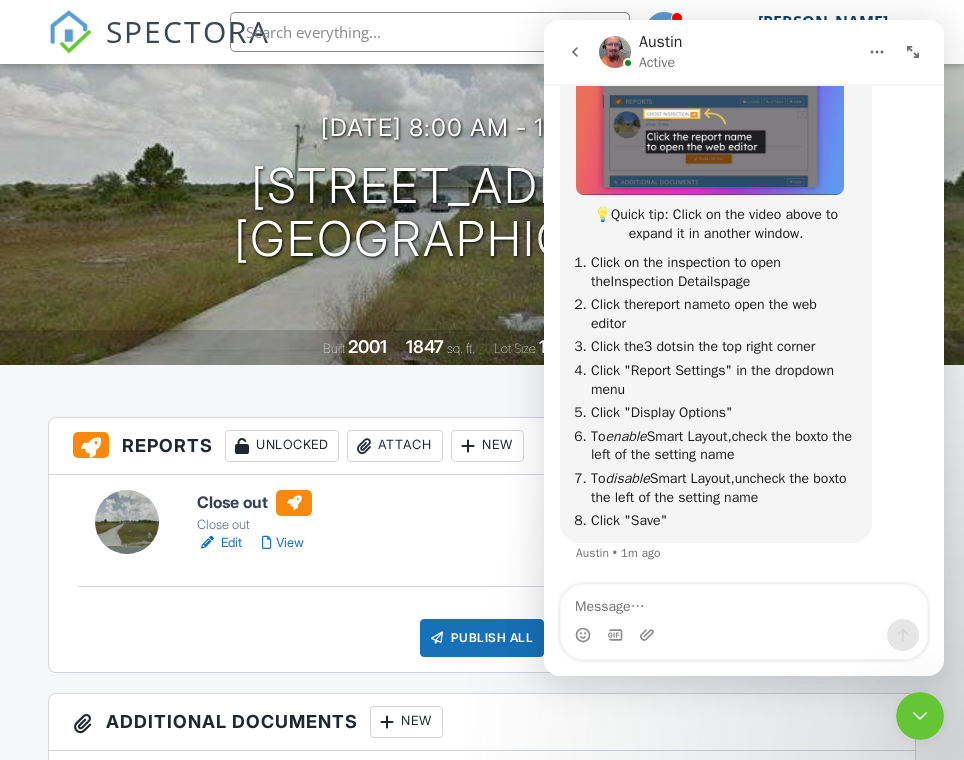 click on "Edit" at bounding box center [219, 543] 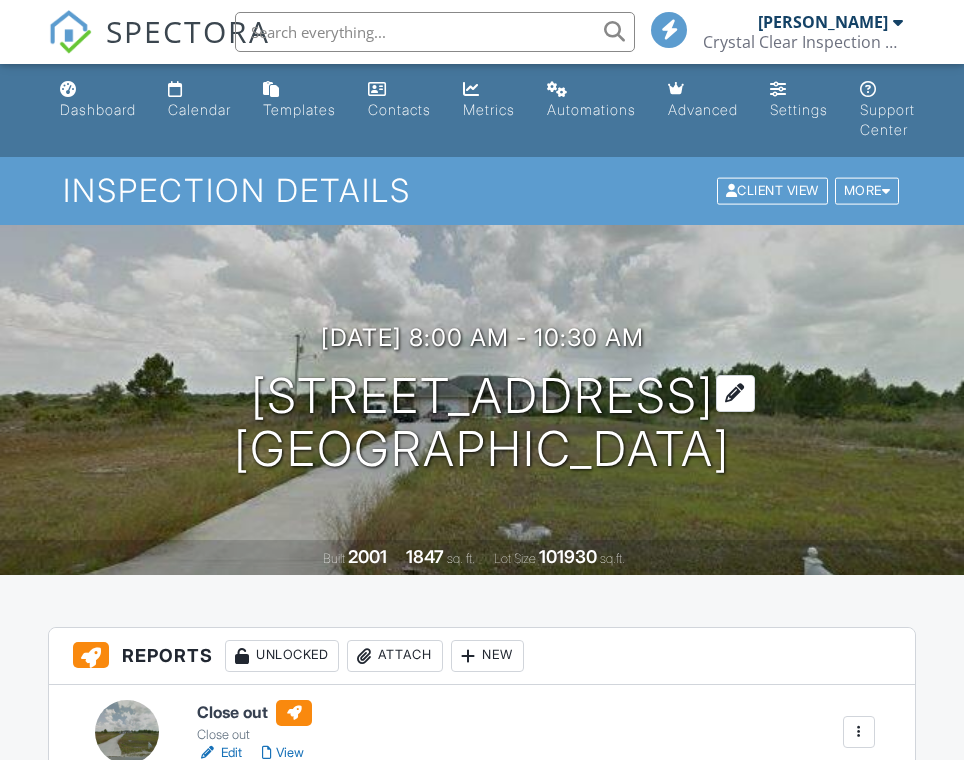 scroll, scrollTop: 0, scrollLeft: 0, axis: both 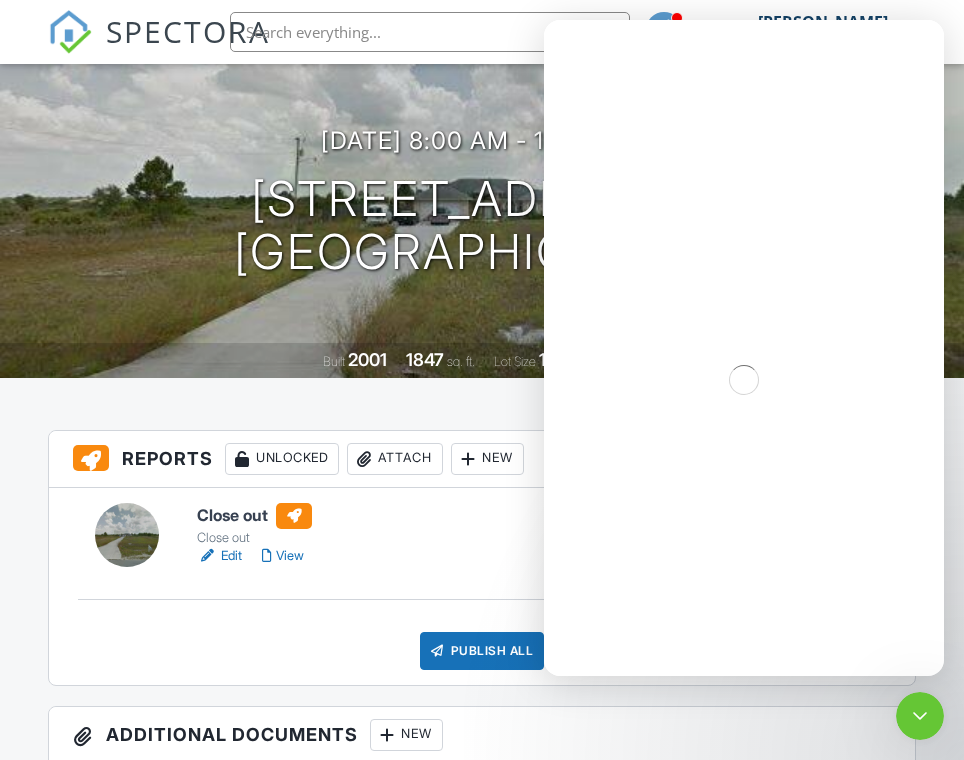 click on "View" at bounding box center [283, 556] 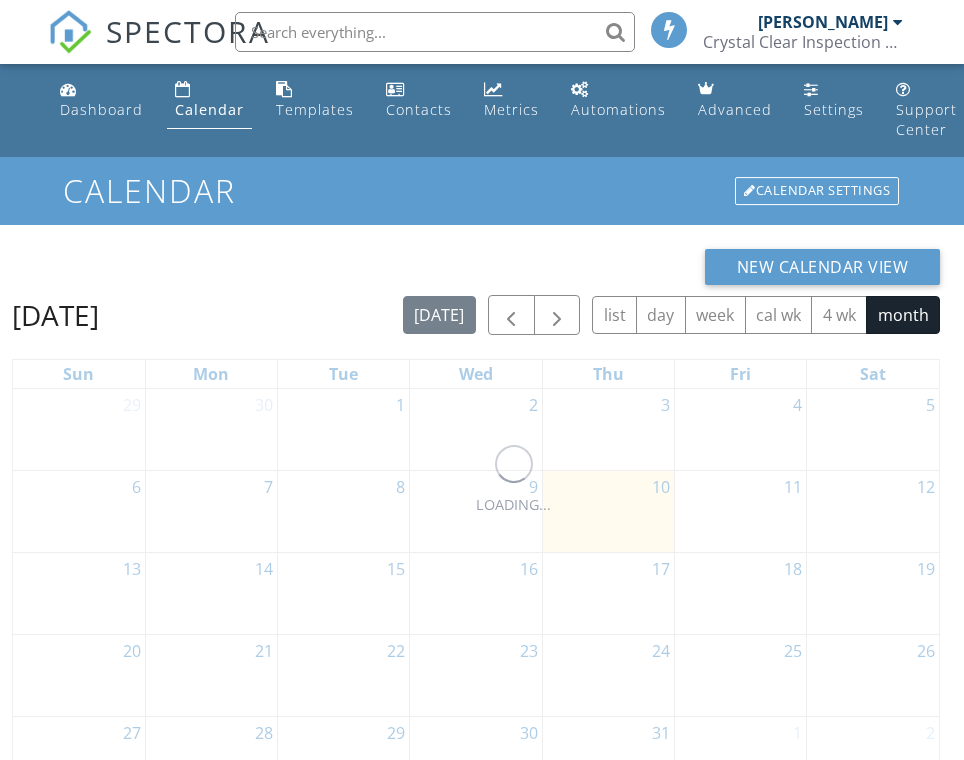 scroll, scrollTop: 0, scrollLeft: 0, axis: both 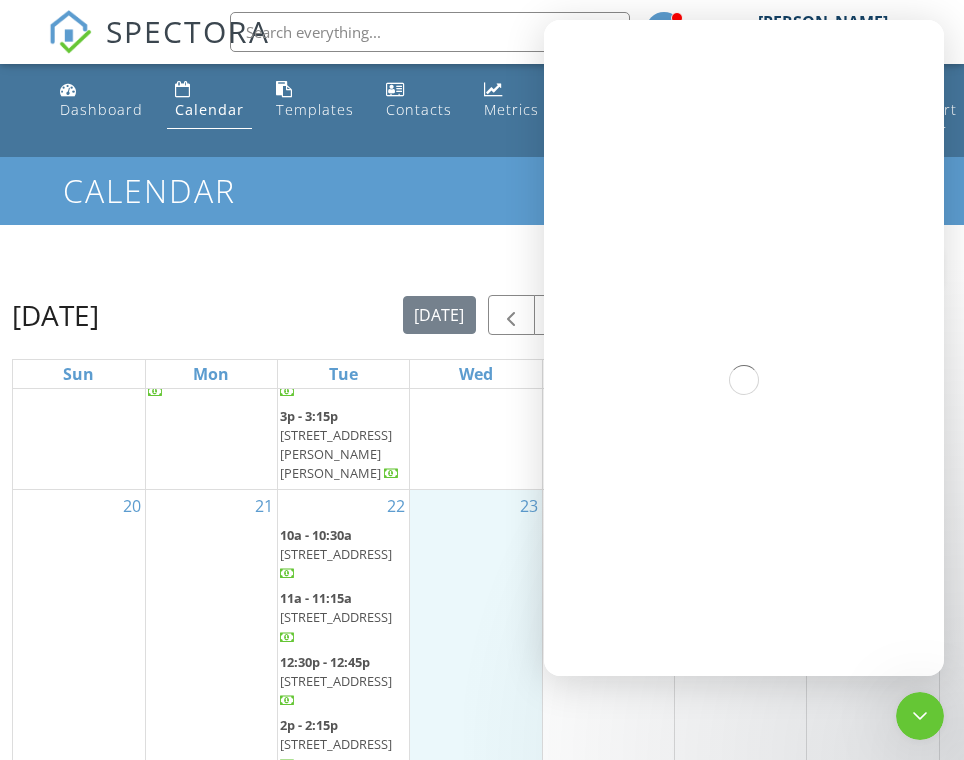 click on "23" at bounding box center (475, 739) 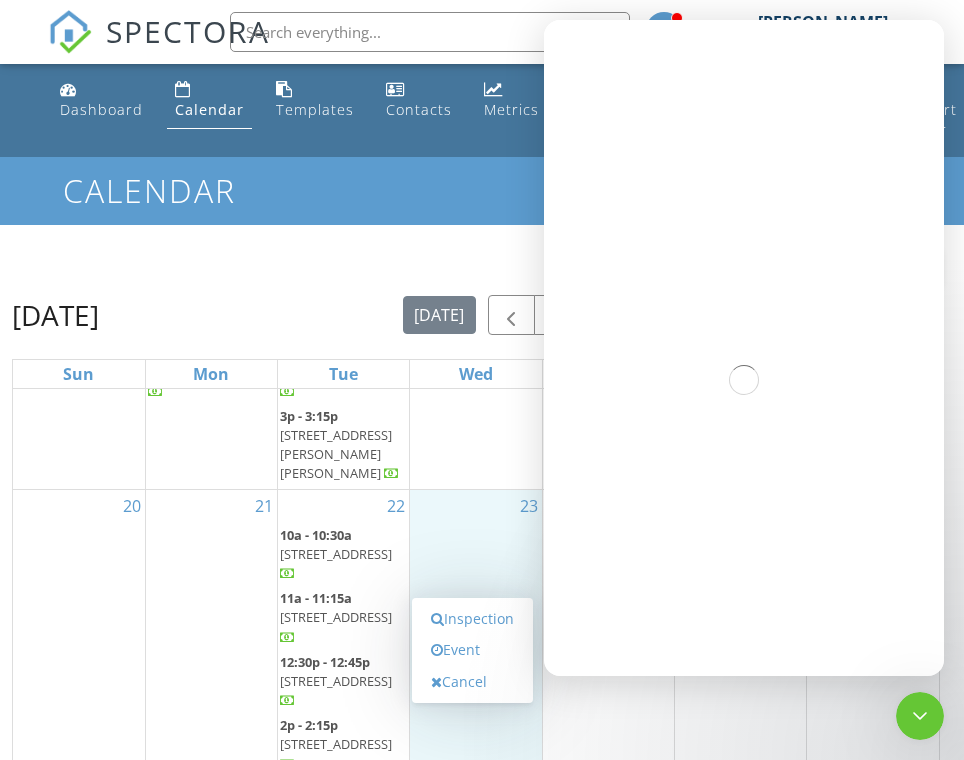 click at bounding box center (920, 716) 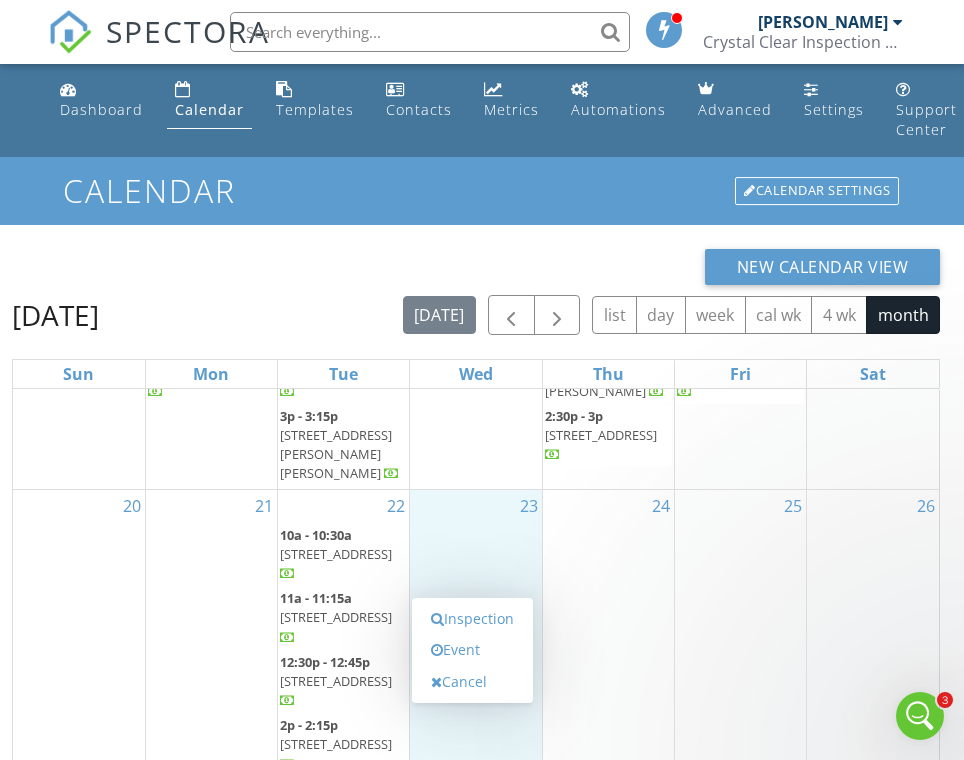 scroll, scrollTop: 0, scrollLeft: 0, axis: both 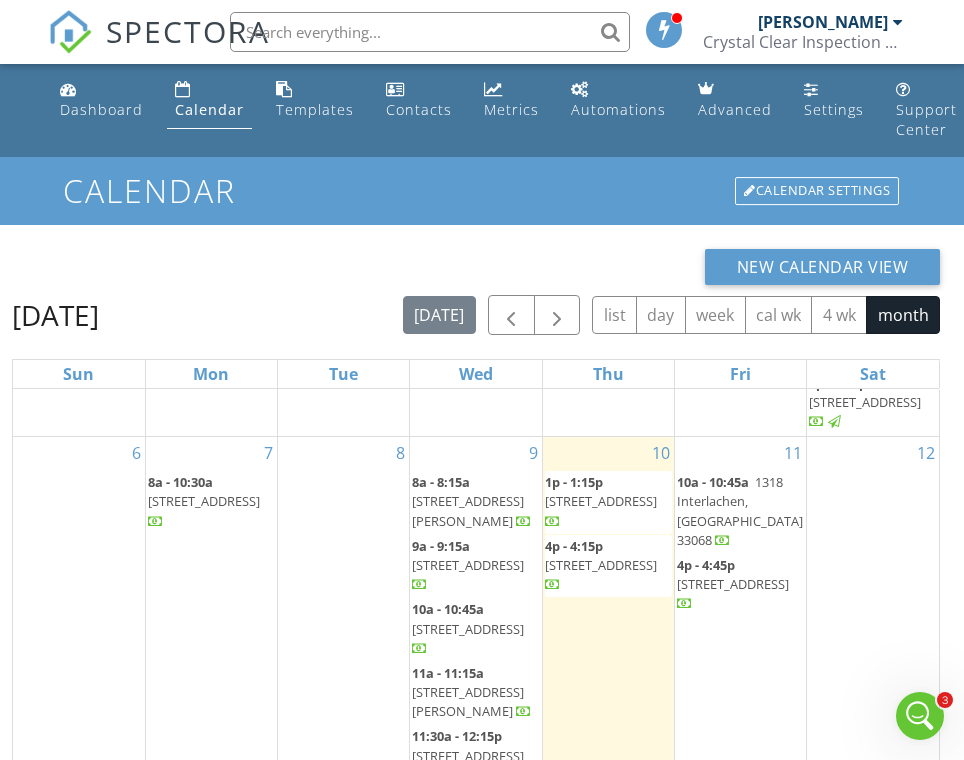 click on "3931 Valentia Way, Naples 34119" at bounding box center (601, 501) 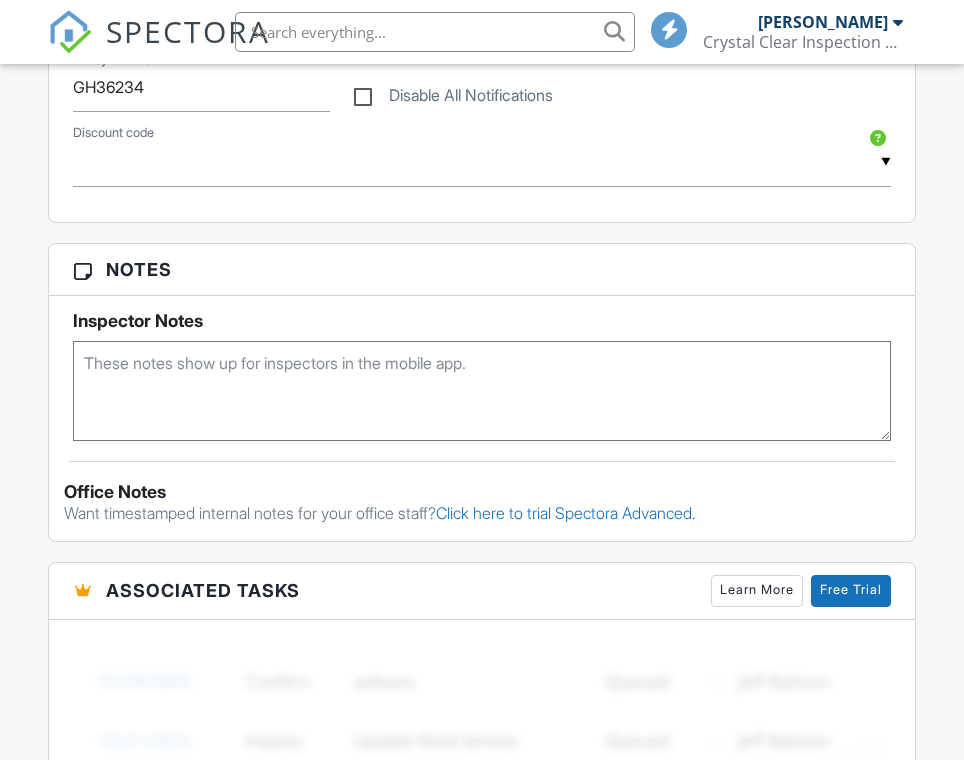 scroll, scrollTop: 0, scrollLeft: 0, axis: both 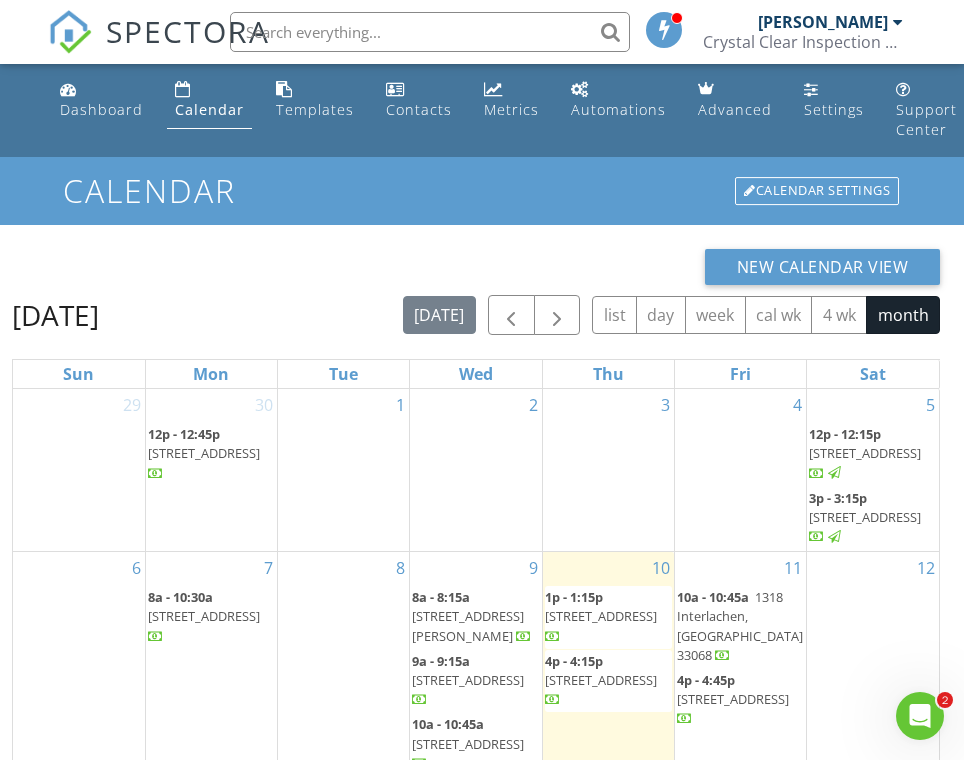 click 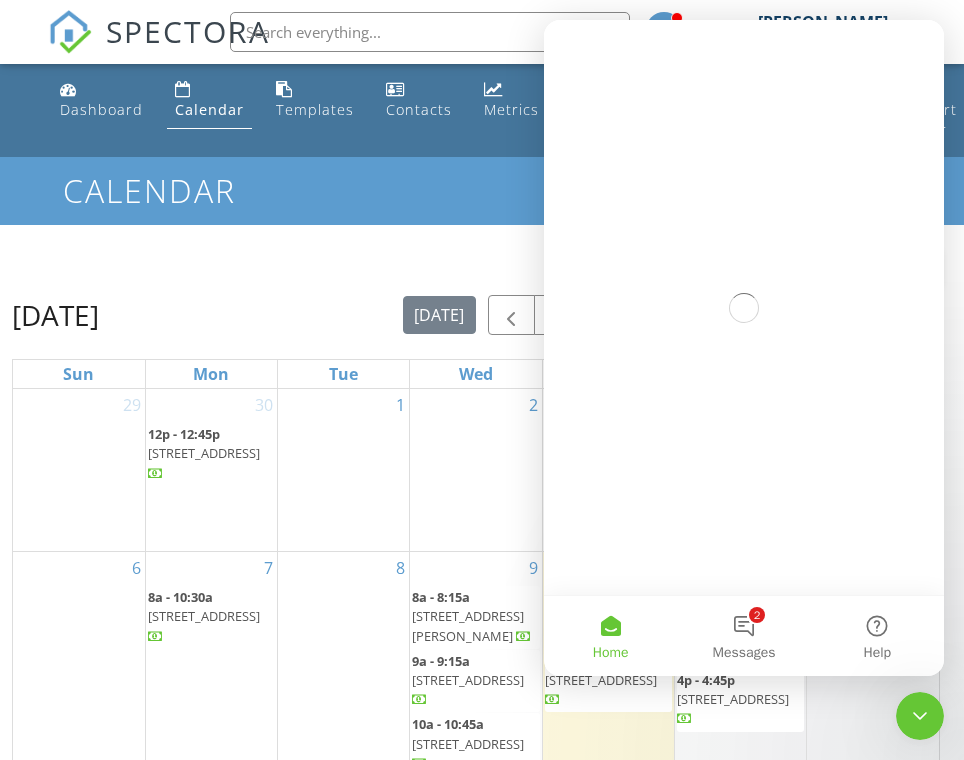 scroll, scrollTop: 0, scrollLeft: 0, axis: both 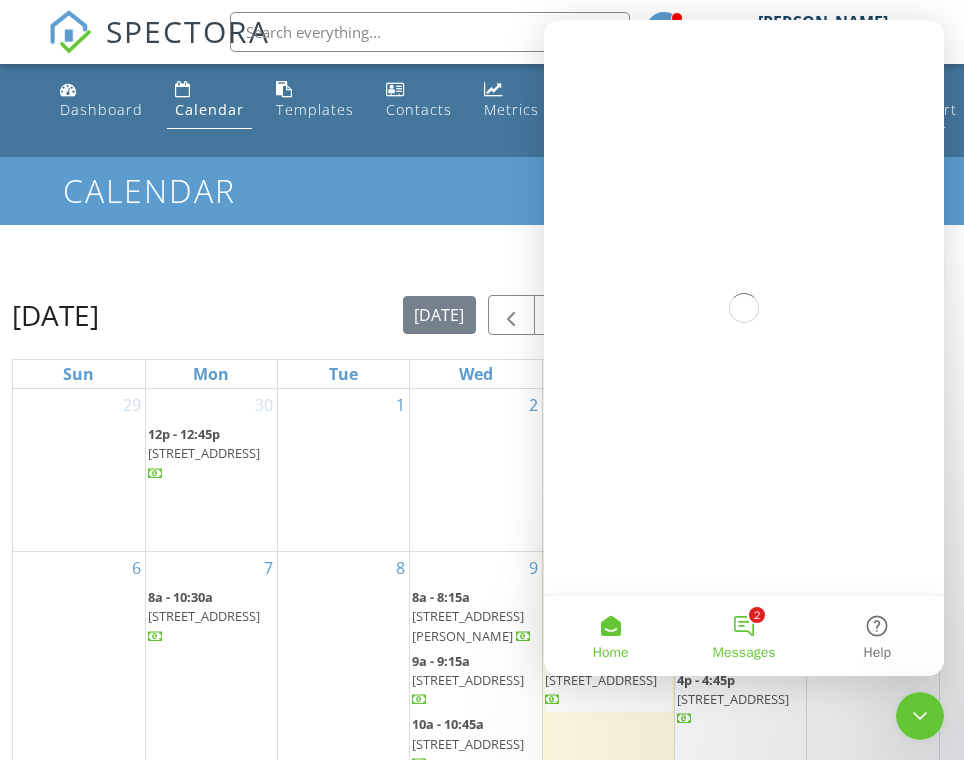 click on "2 Messages" at bounding box center (743, 636) 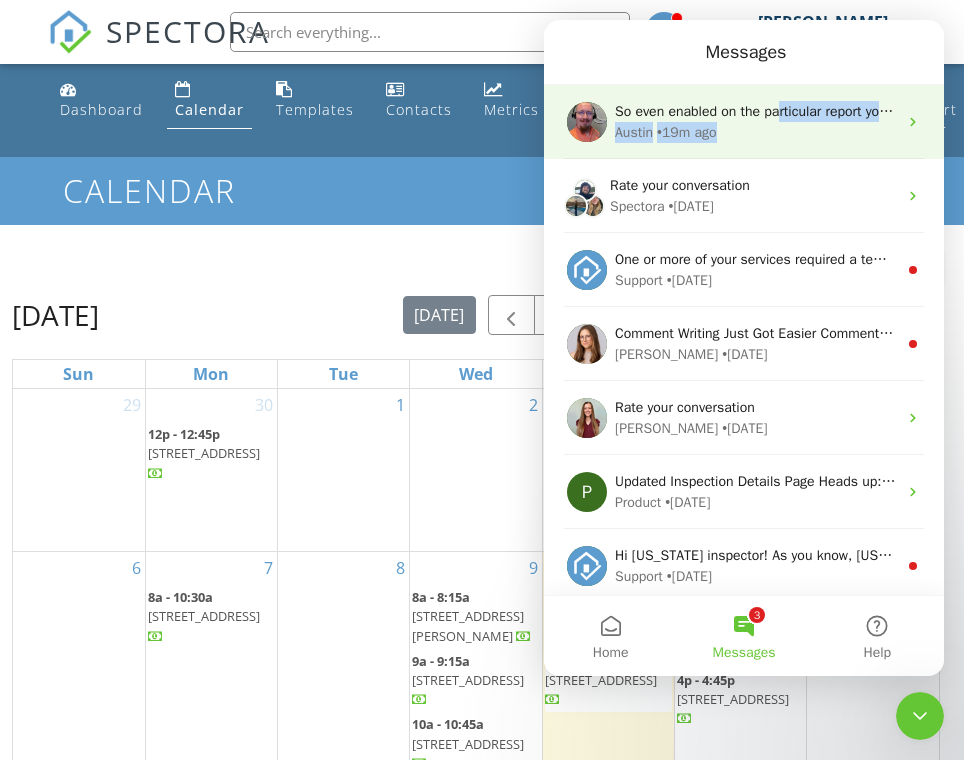 click on "Austin •  19m ago" at bounding box center [756, 132] 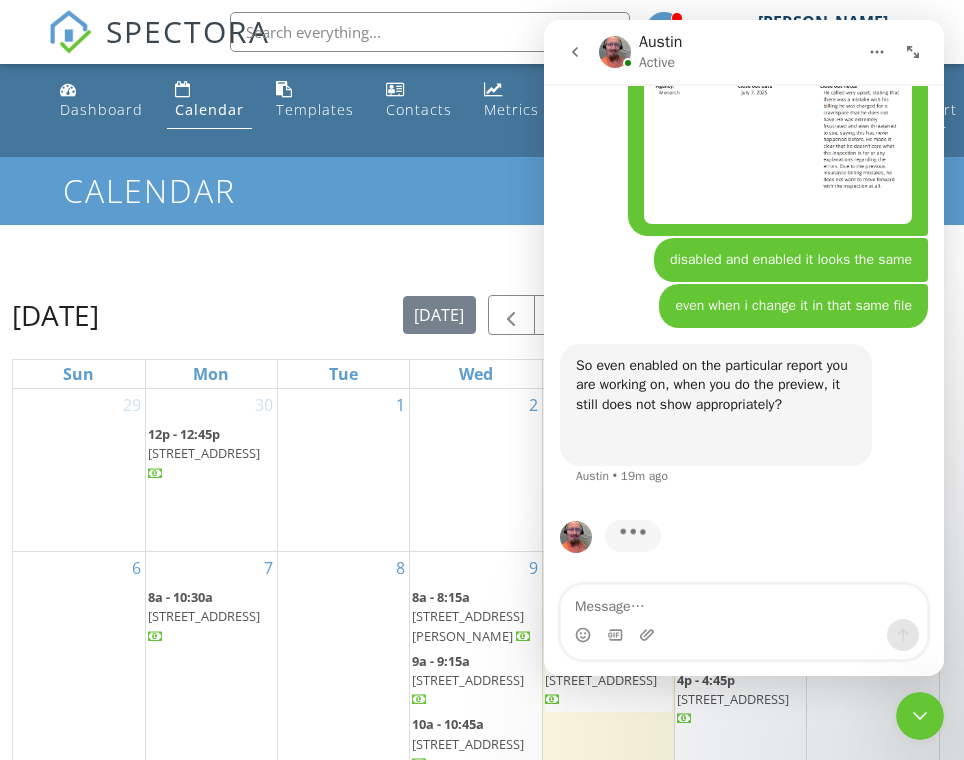 scroll, scrollTop: 7097, scrollLeft: 0, axis: vertical 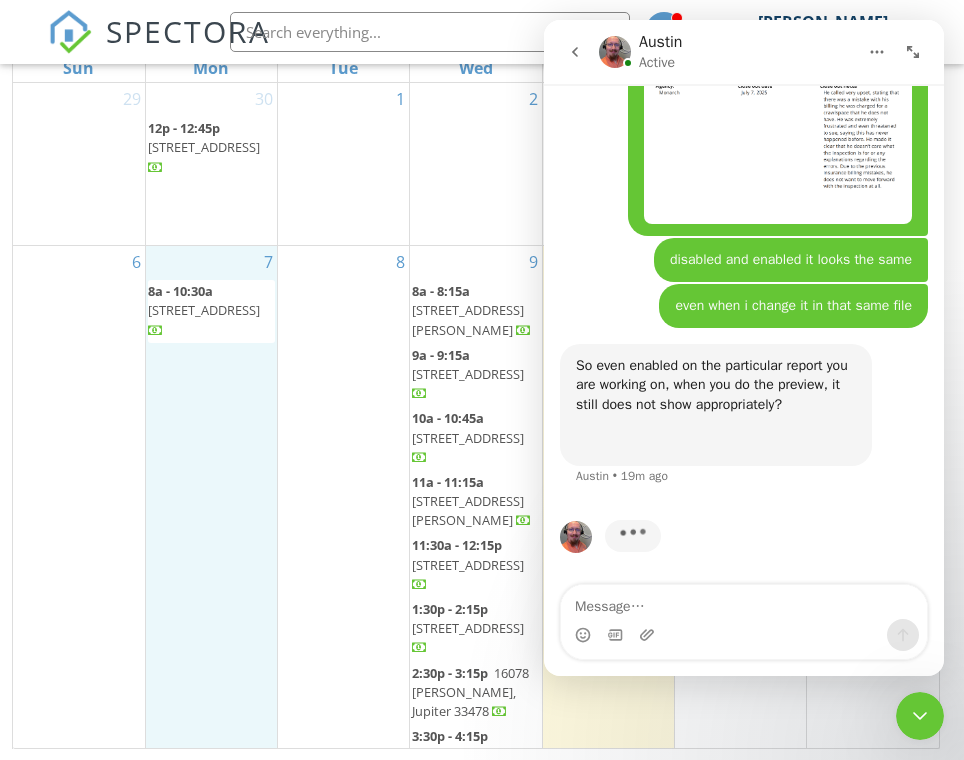 click on "8a - 10:30a" at bounding box center [180, 291] 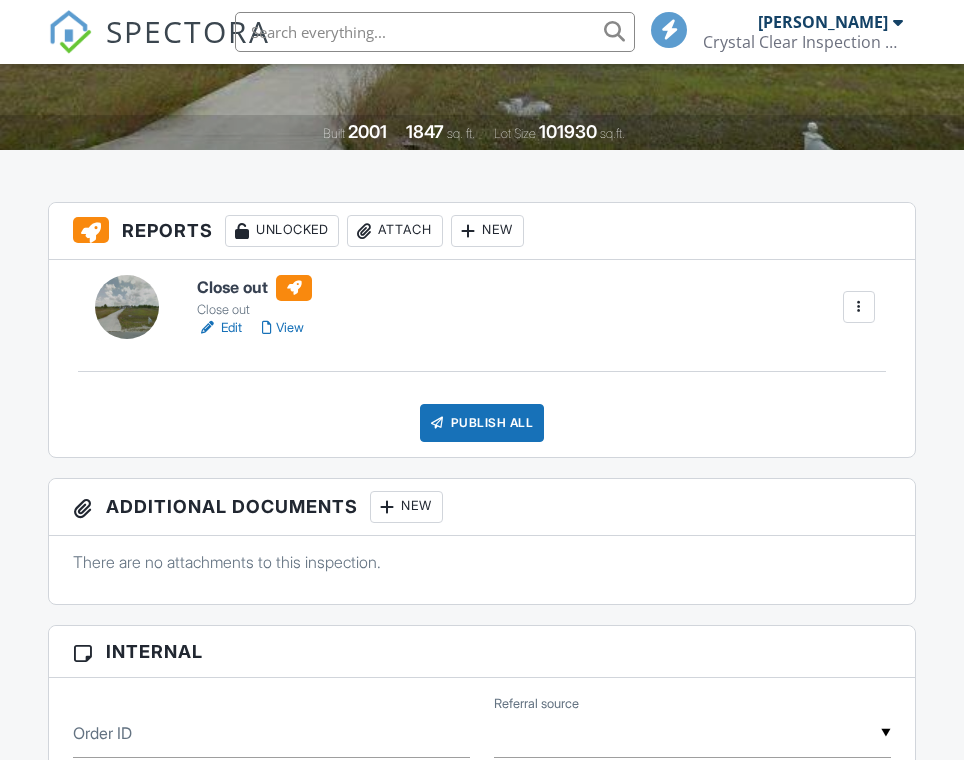 scroll, scrollTop: 396, scrollLeft: 0, axis: vertical 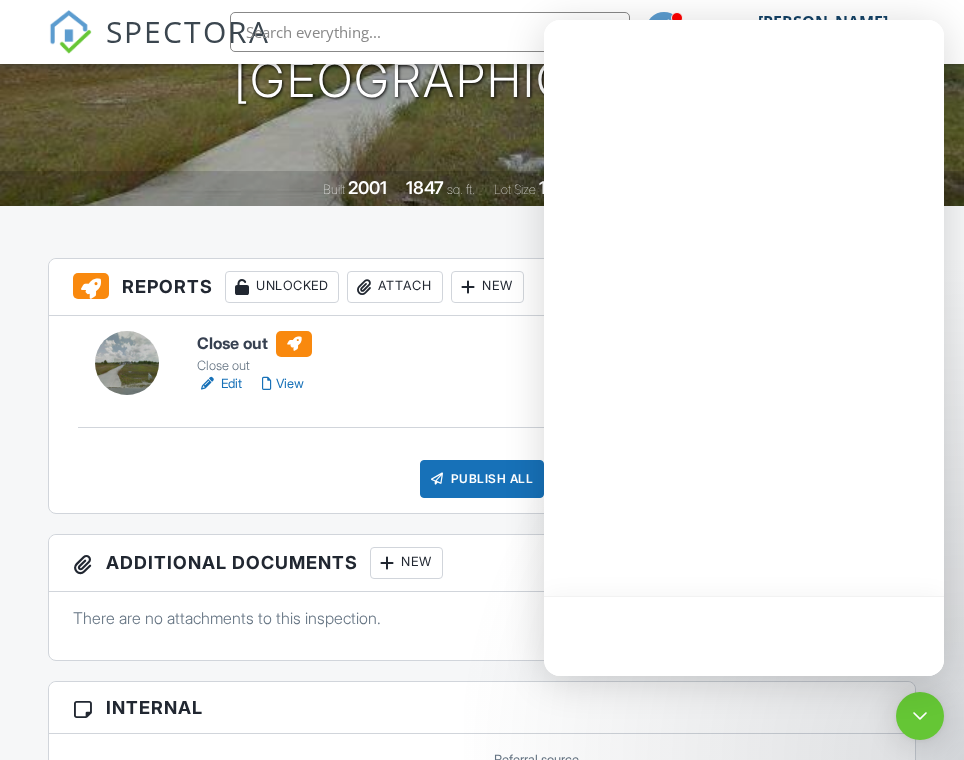 click on "View" at bounding box center [283, 384] 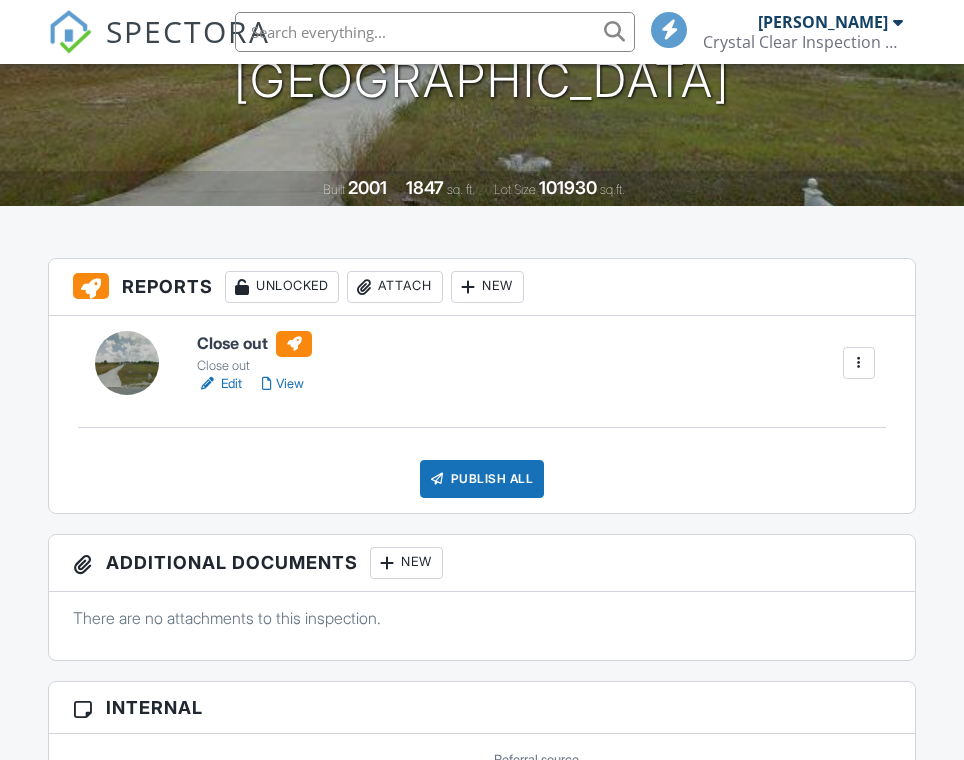 scroll, scrollTop: 369, scrollLeft: 0, axis: vertical 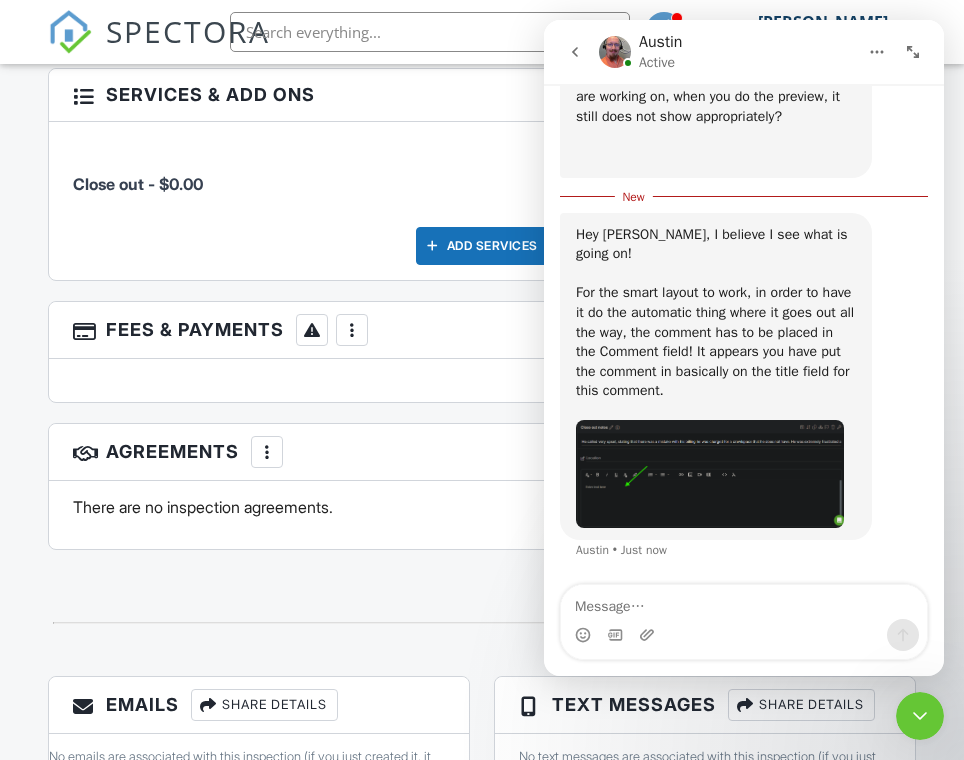 click at bounding box center [710, 473] 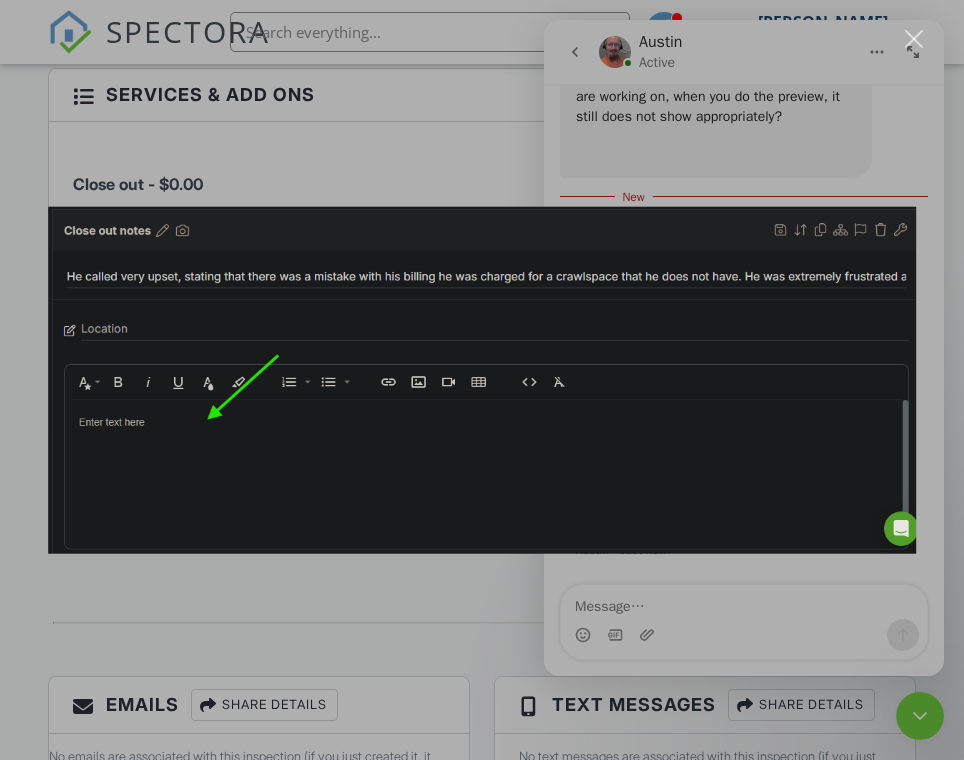 click at bounding box center [482, 380] 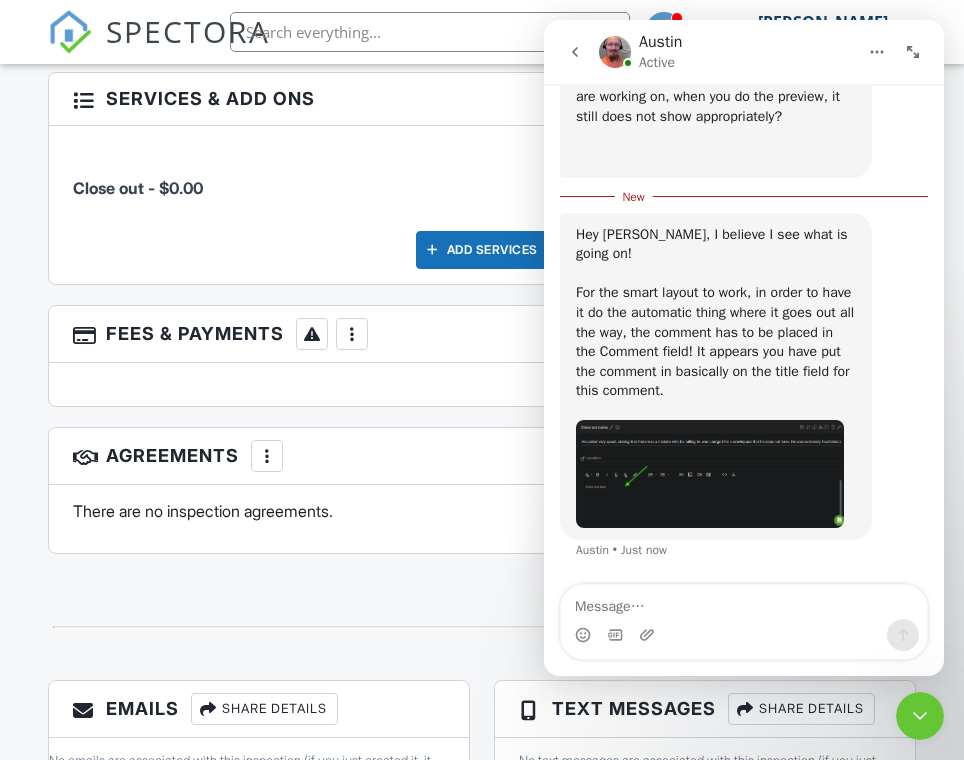scroll, scrollTop: 2499, scrollLeft: 0, axis: vertical 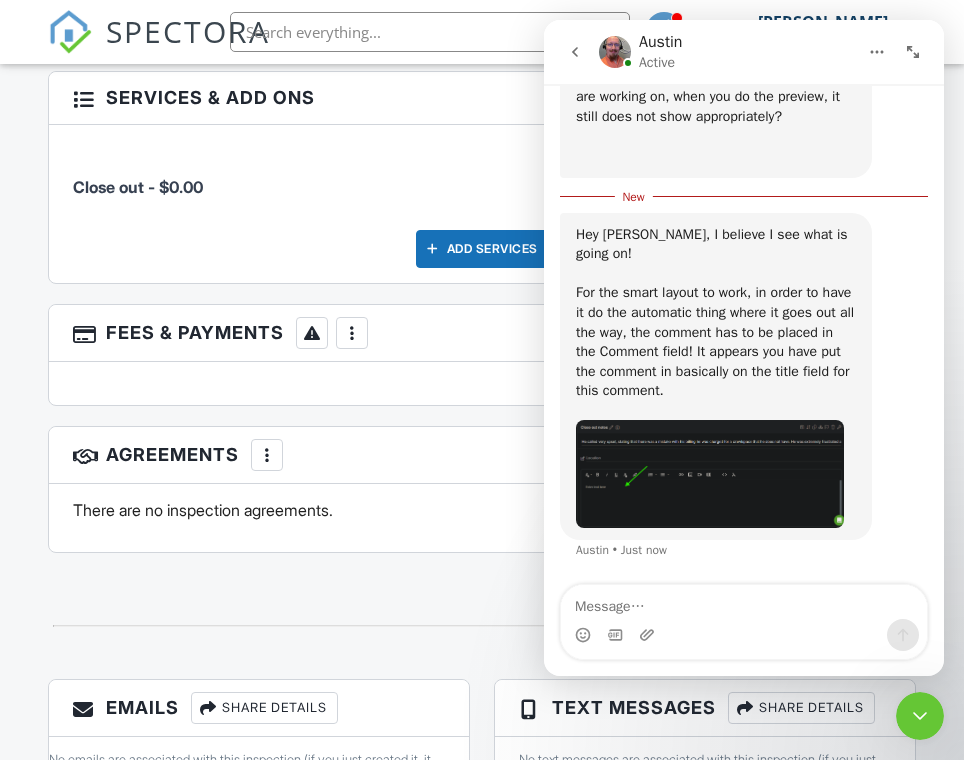 click at bounding box center [710, 473] 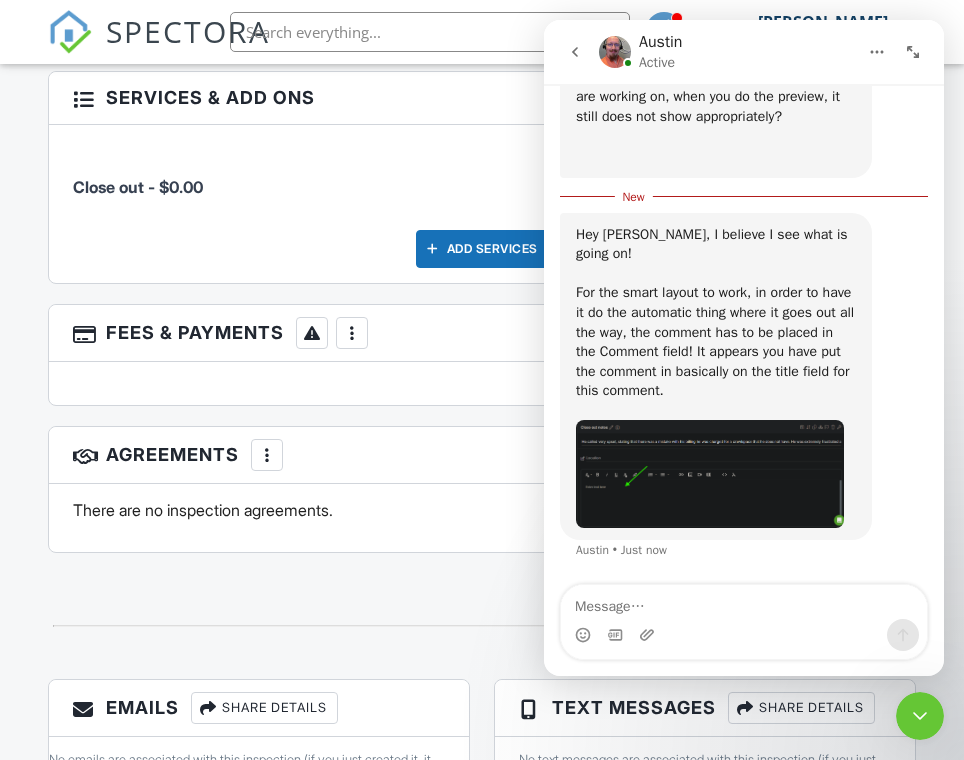 scroll, scrollTop: 0, scrollLeft: 0, axis: both 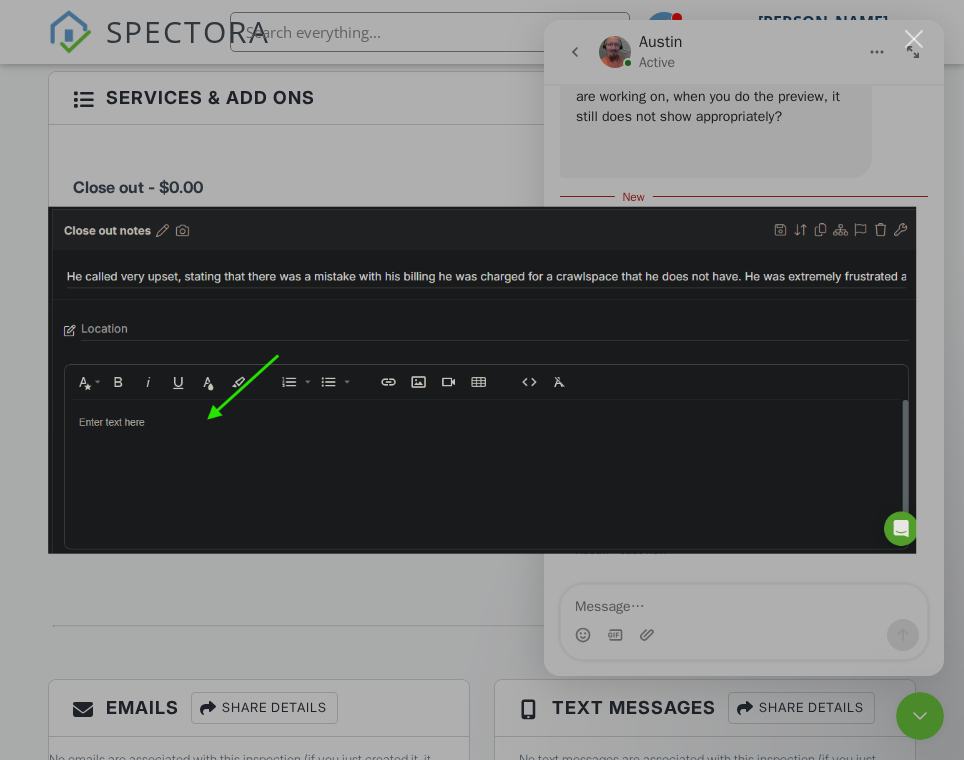 click at bounding box center [482, 380] 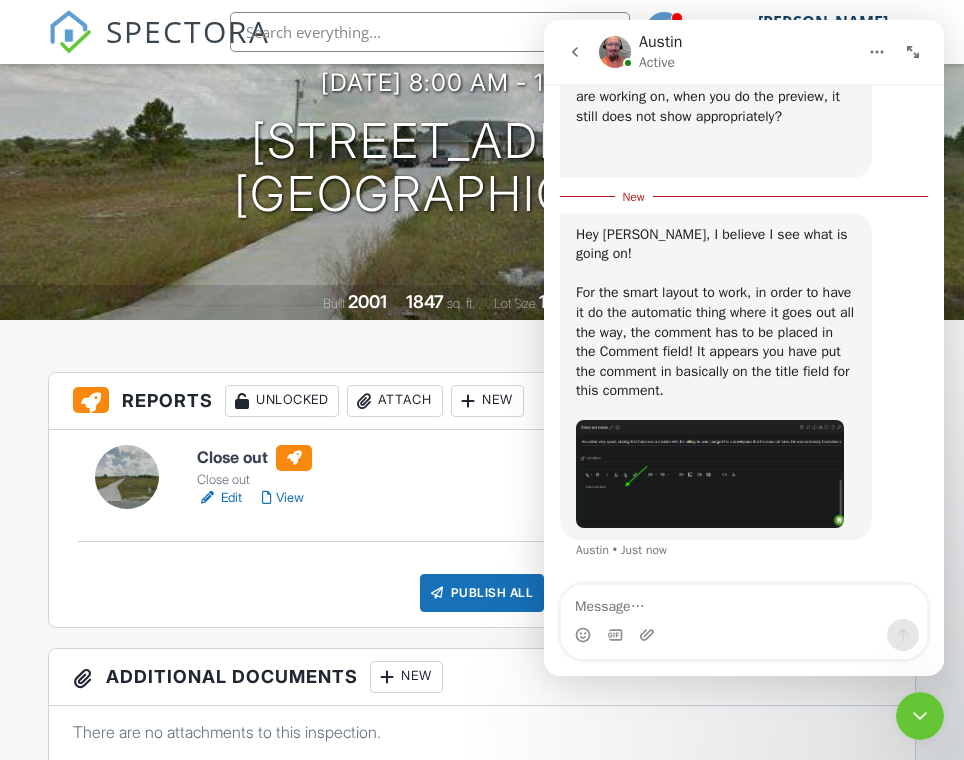 scroll, scrollTop: 265, scrollLeft: 0, axis: vertical 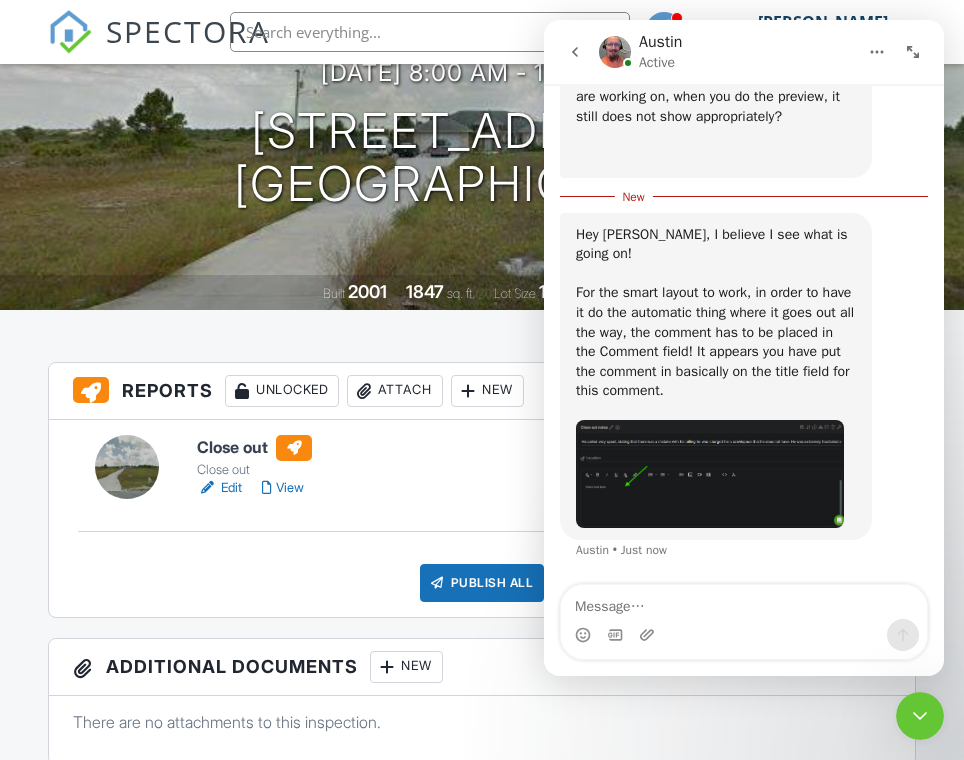 click at bounding box center [207, 488] 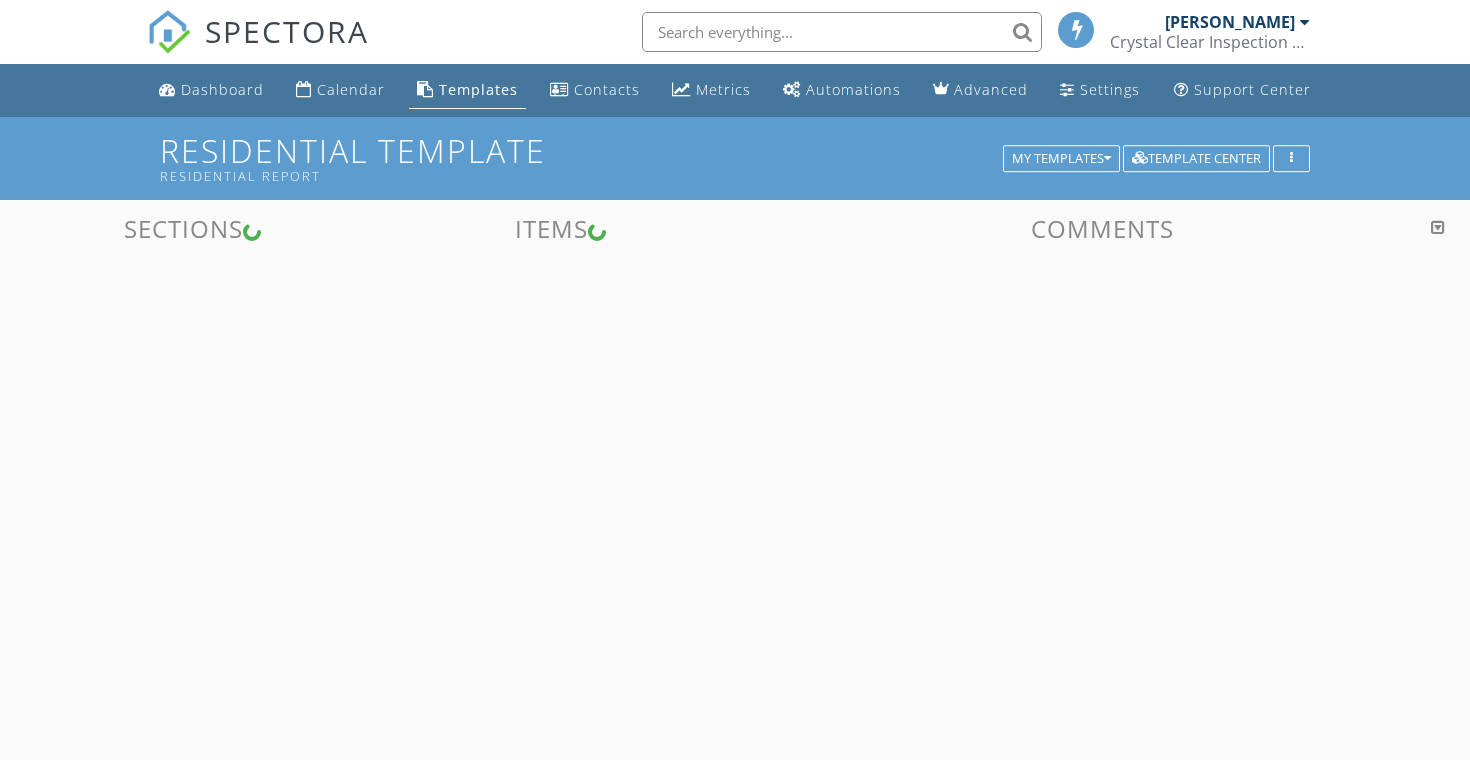 scroll, scrollTop: 0, scrollLeft: 0, axis: both 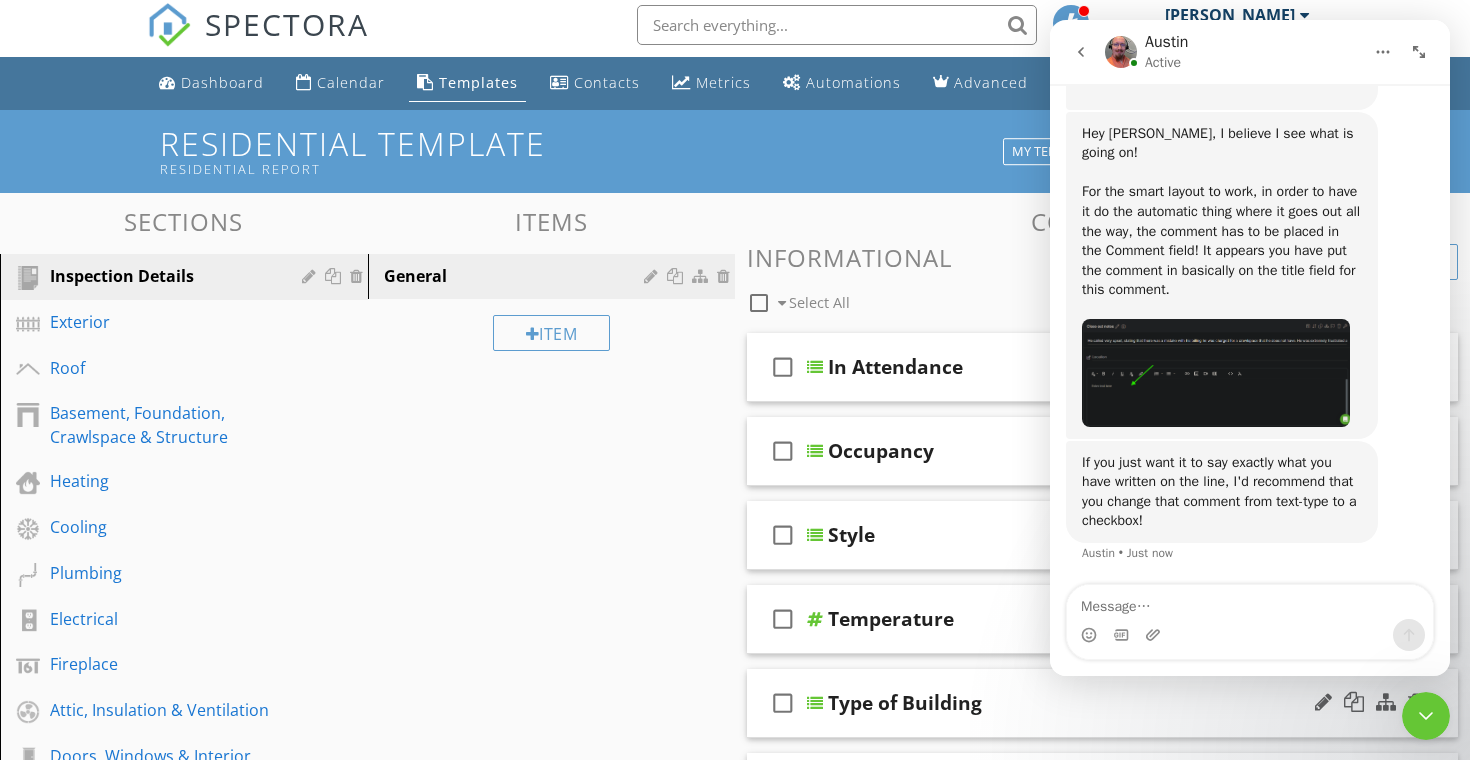 click on "check_box_outline_blank
Type of Building" at bounding box center [1102, 703] 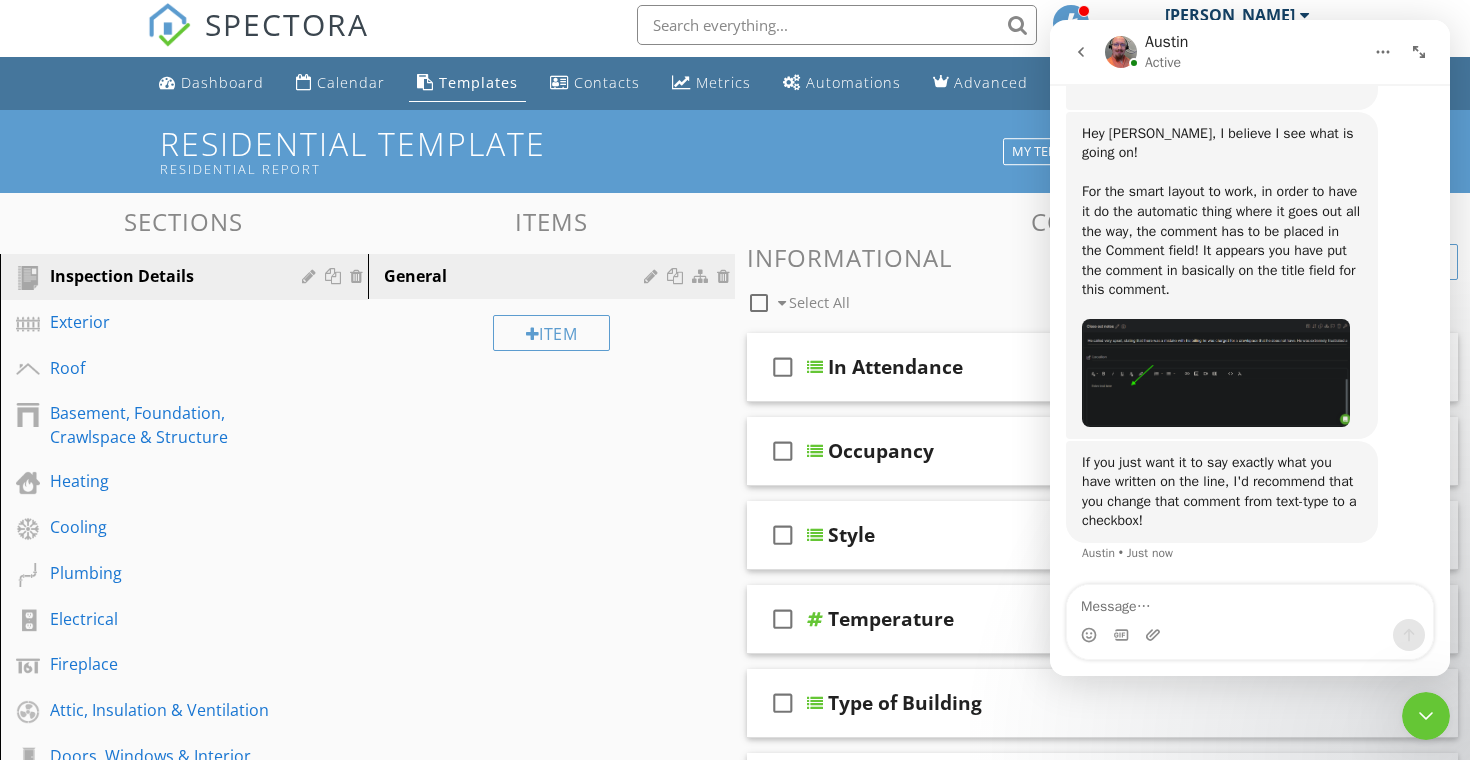 click 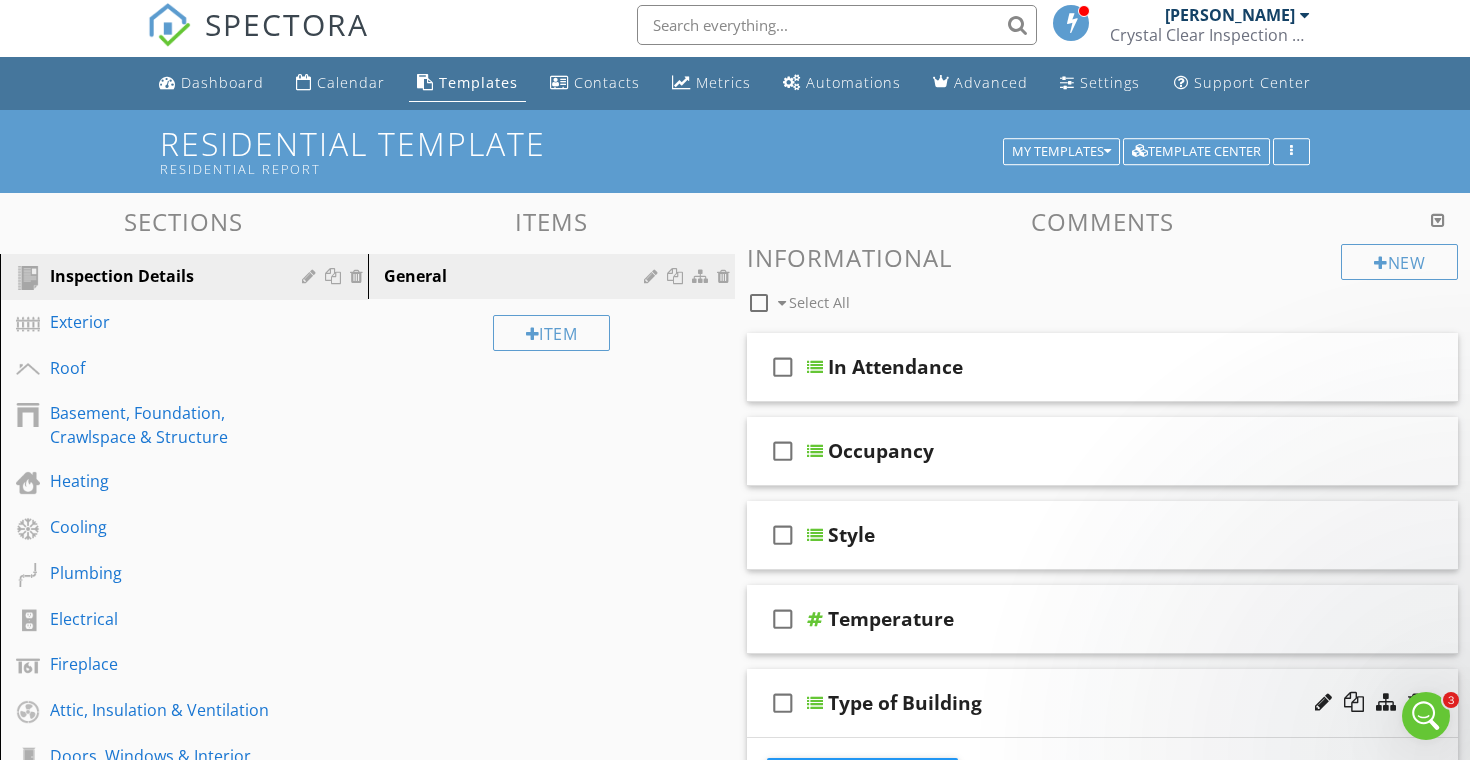 scroll, scrollTop: 0, scrollLeft: 0, axis: both 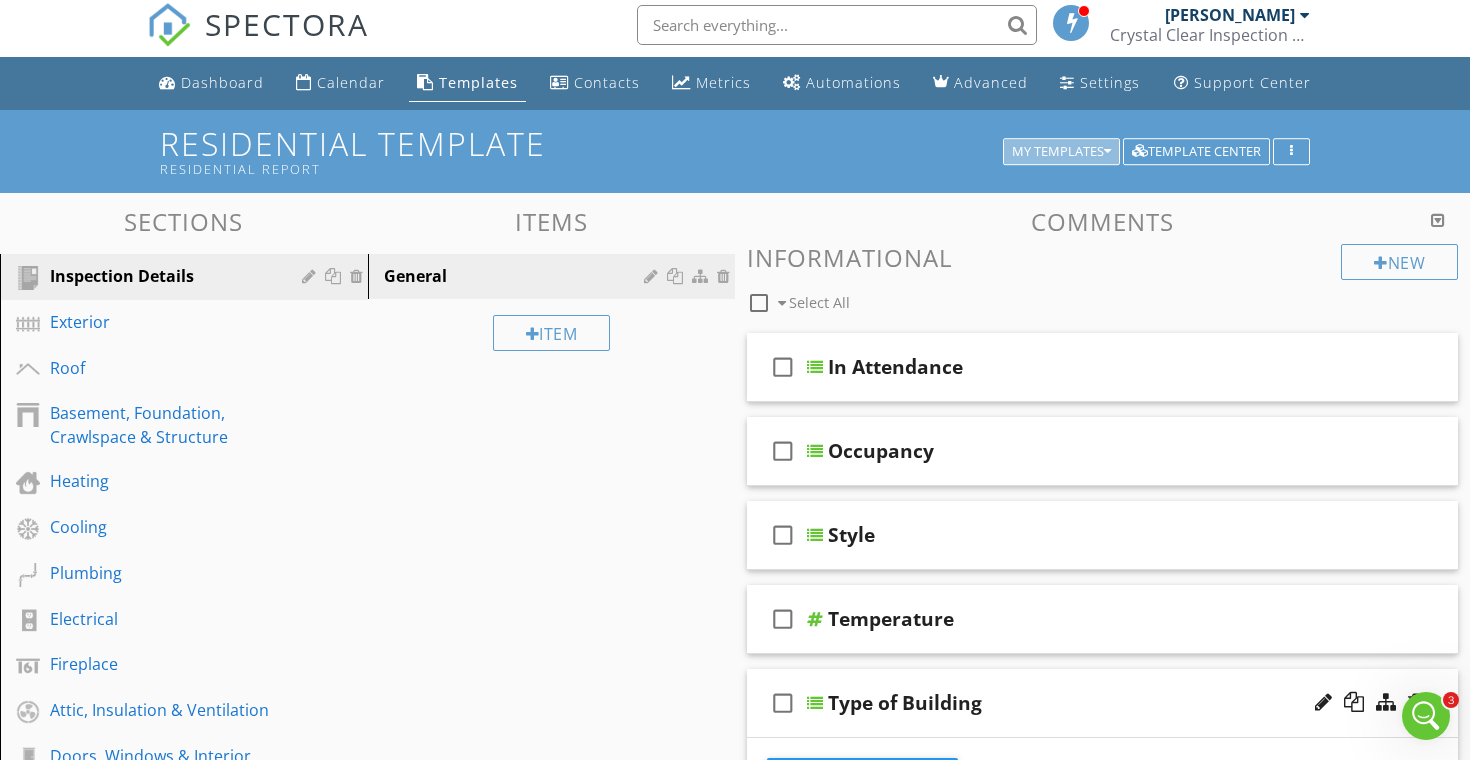 click on "My Templates" at bounding box center [1061, 152] 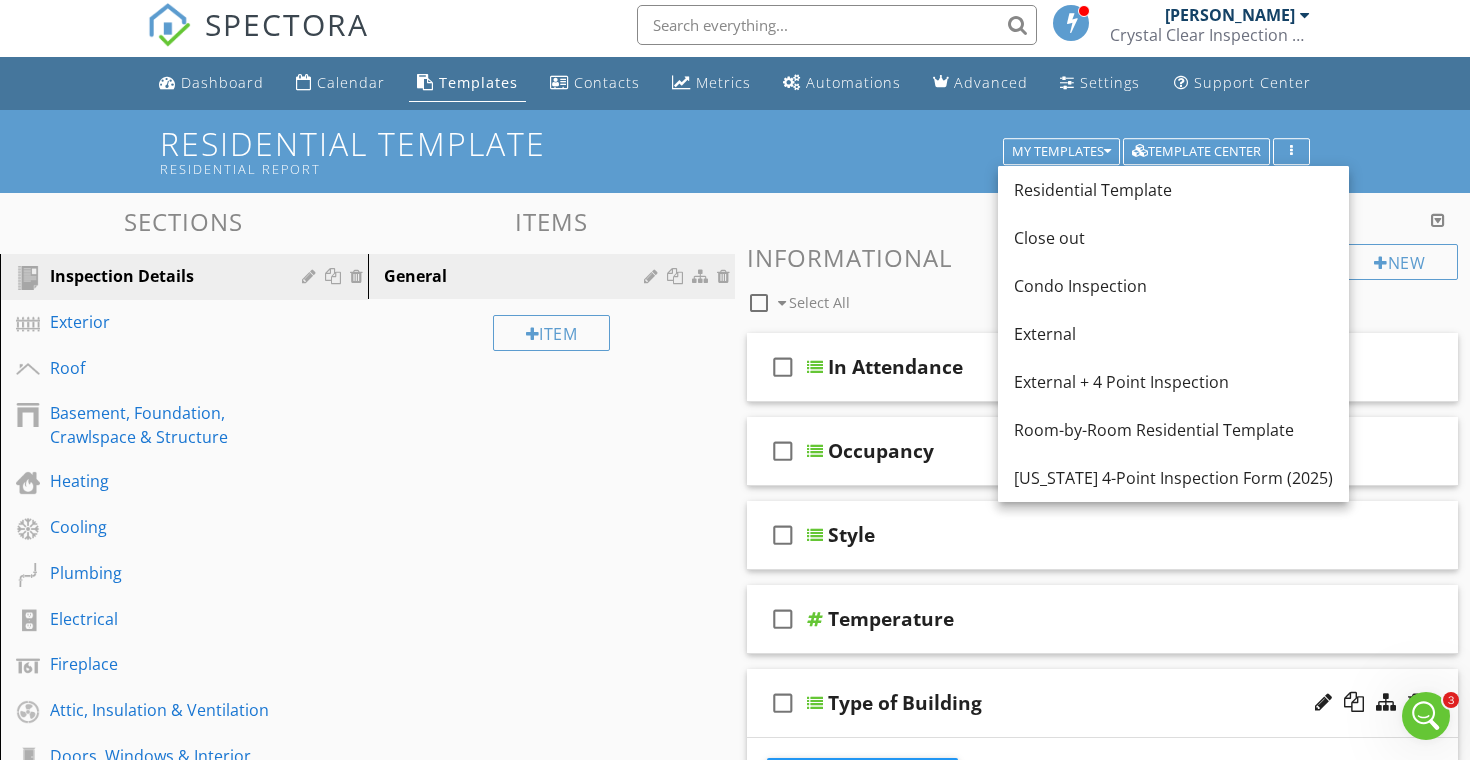 click on "Close out" at bounding box center (1173, 238) 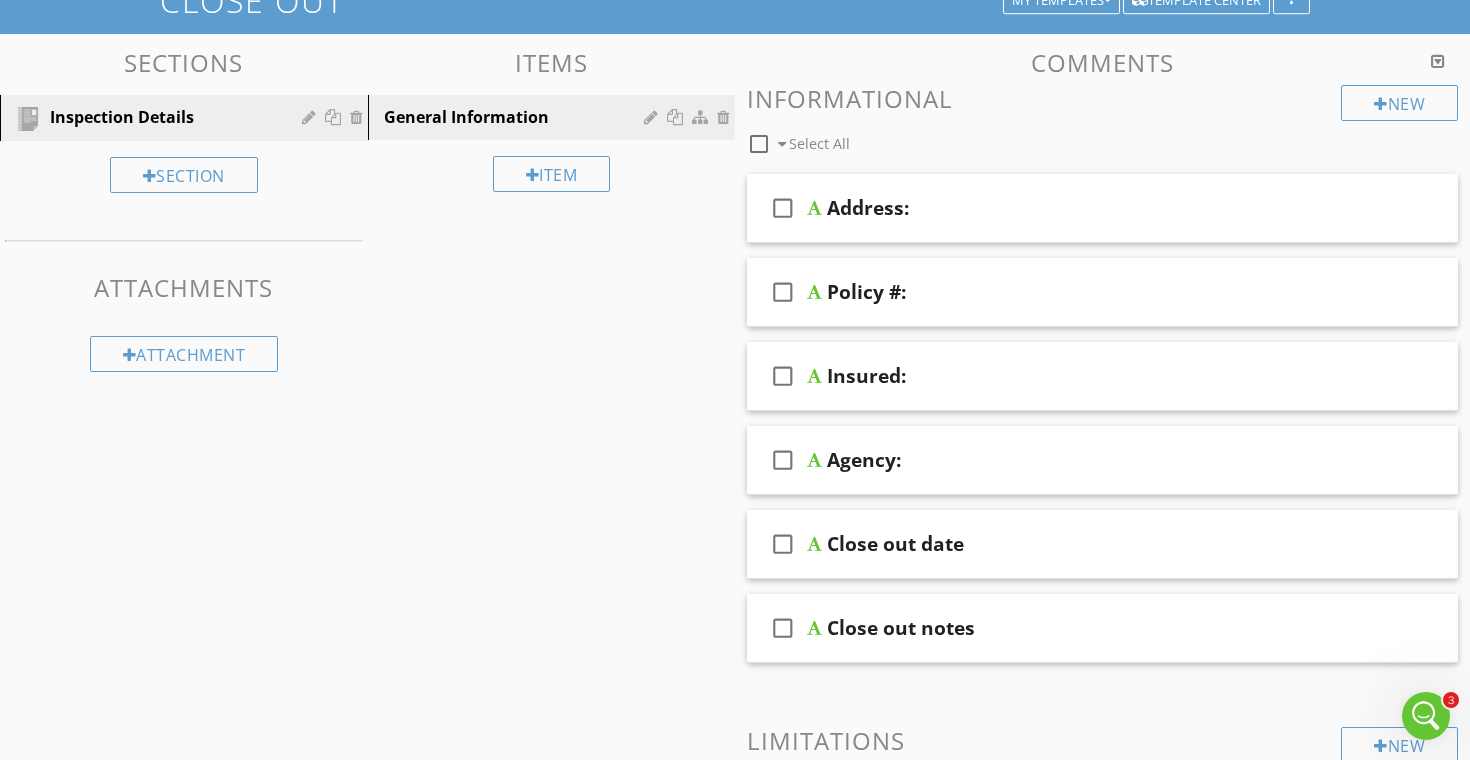 scroll, scrollTop: 344, scrollLeft: 0, axis: vertical 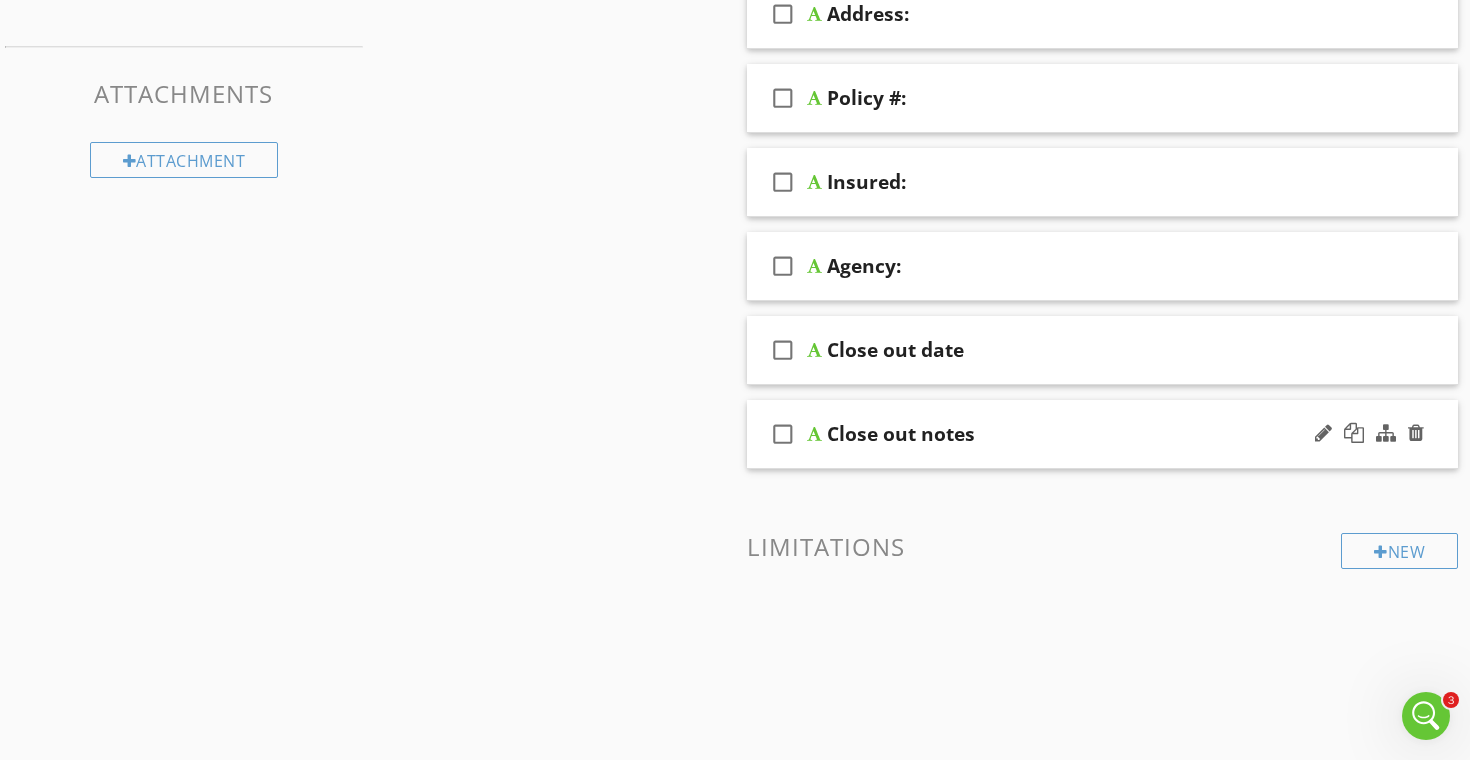 click on "Close out notes" at bounding box center (901, 434) 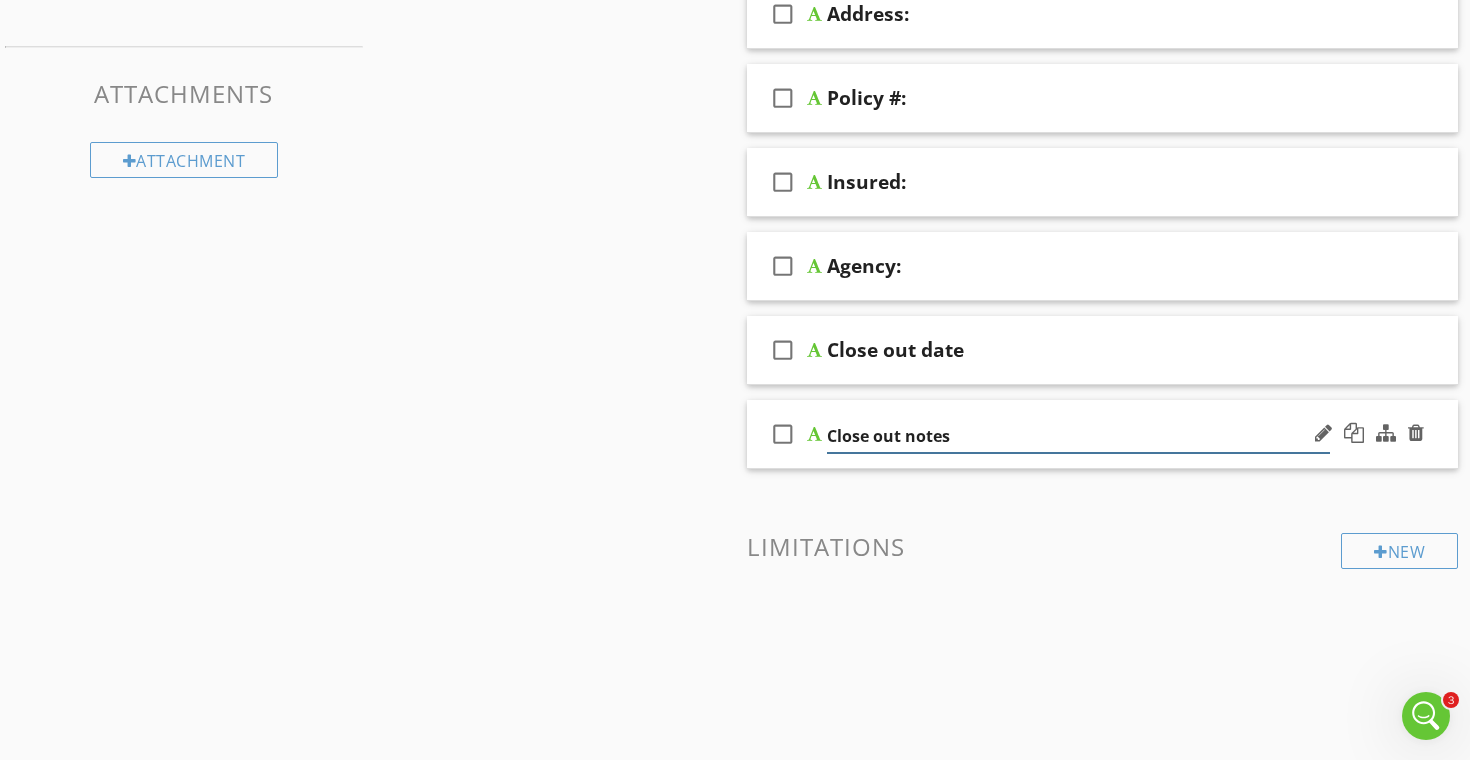 click on "Close out notes" at bounding box center [1078, 436] 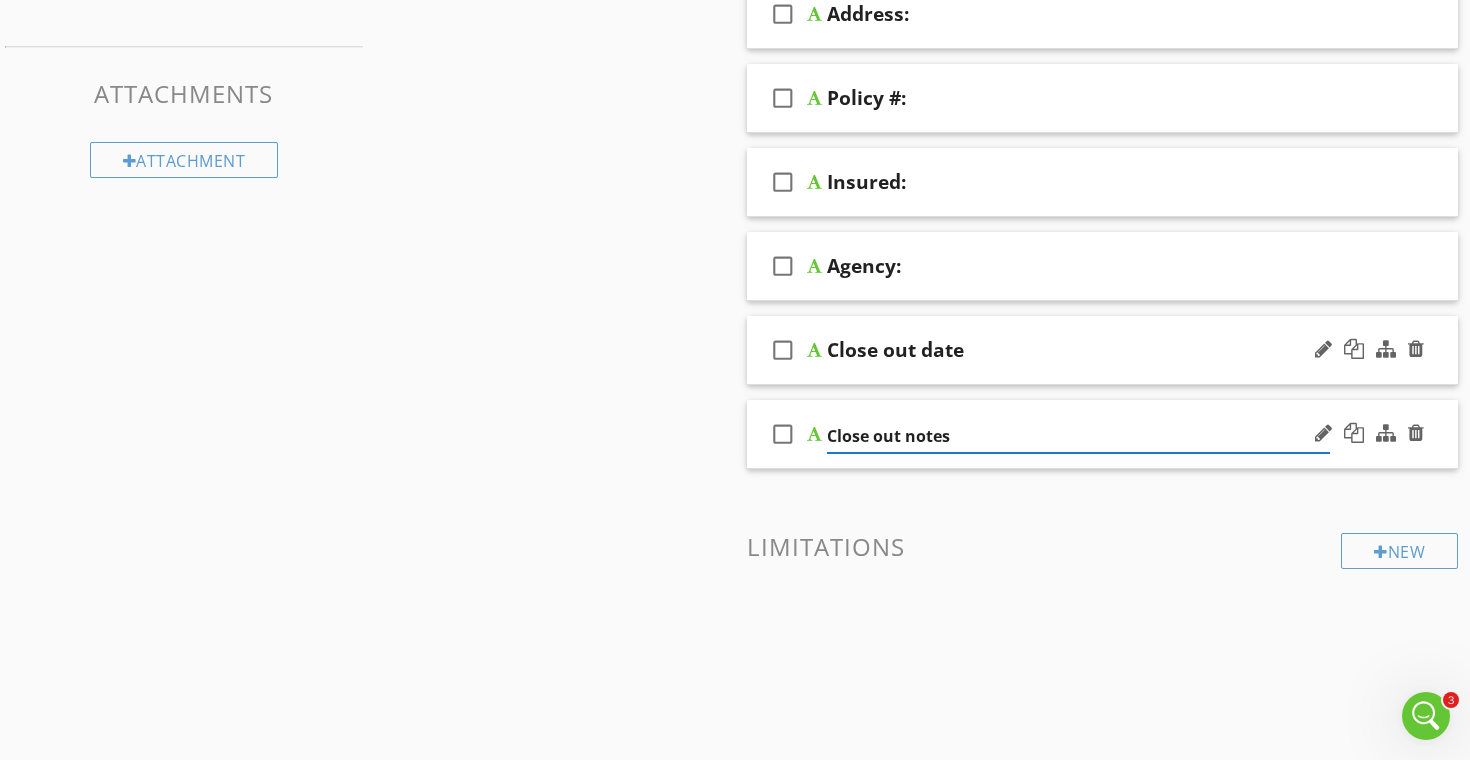 click on "check_box_outline_blank
Close out date" at bounding box center [1102, 350] 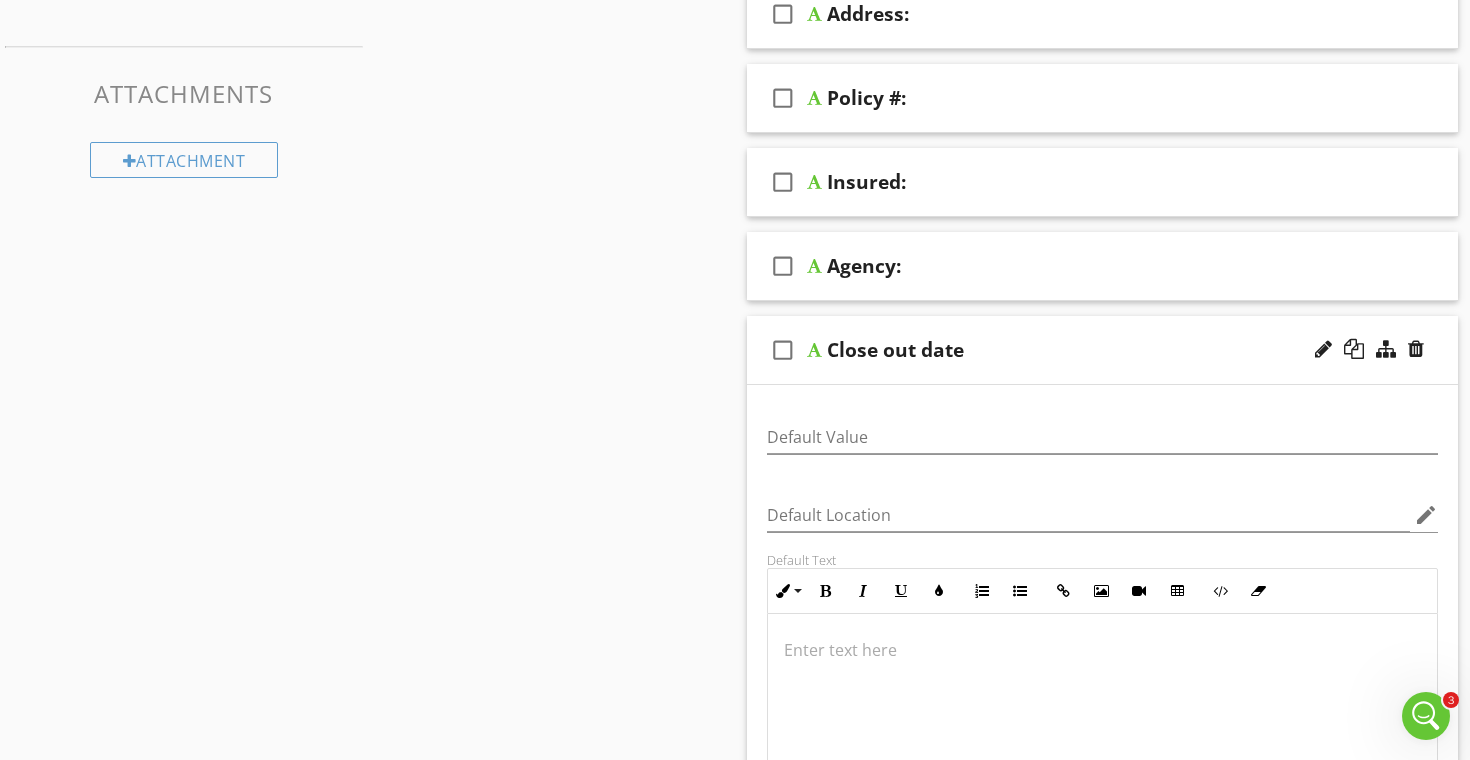 click on "check_box_outline_blank
Close out date" at bounding box center [1102, 350] 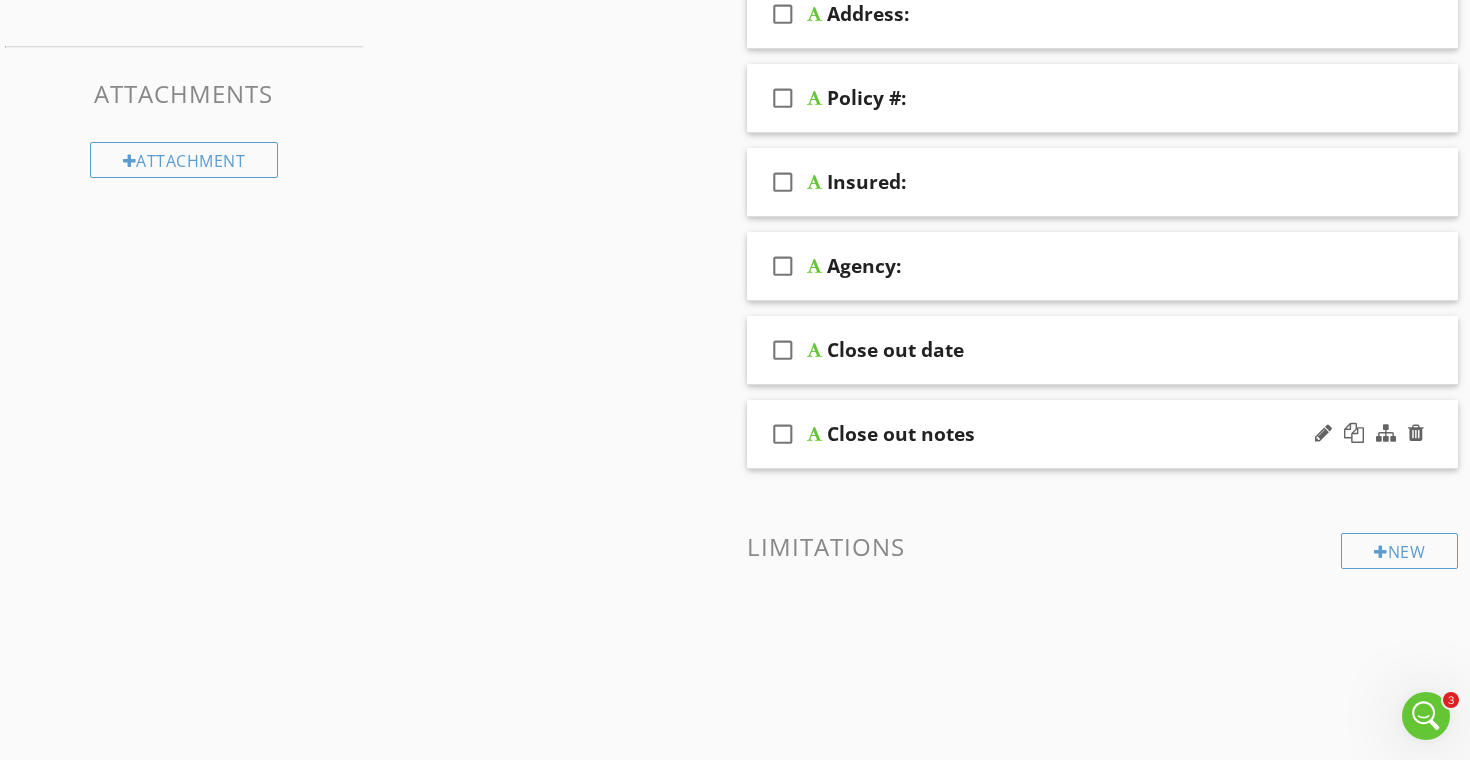 click on "Close out notes" at bounding box center (1078, 434) 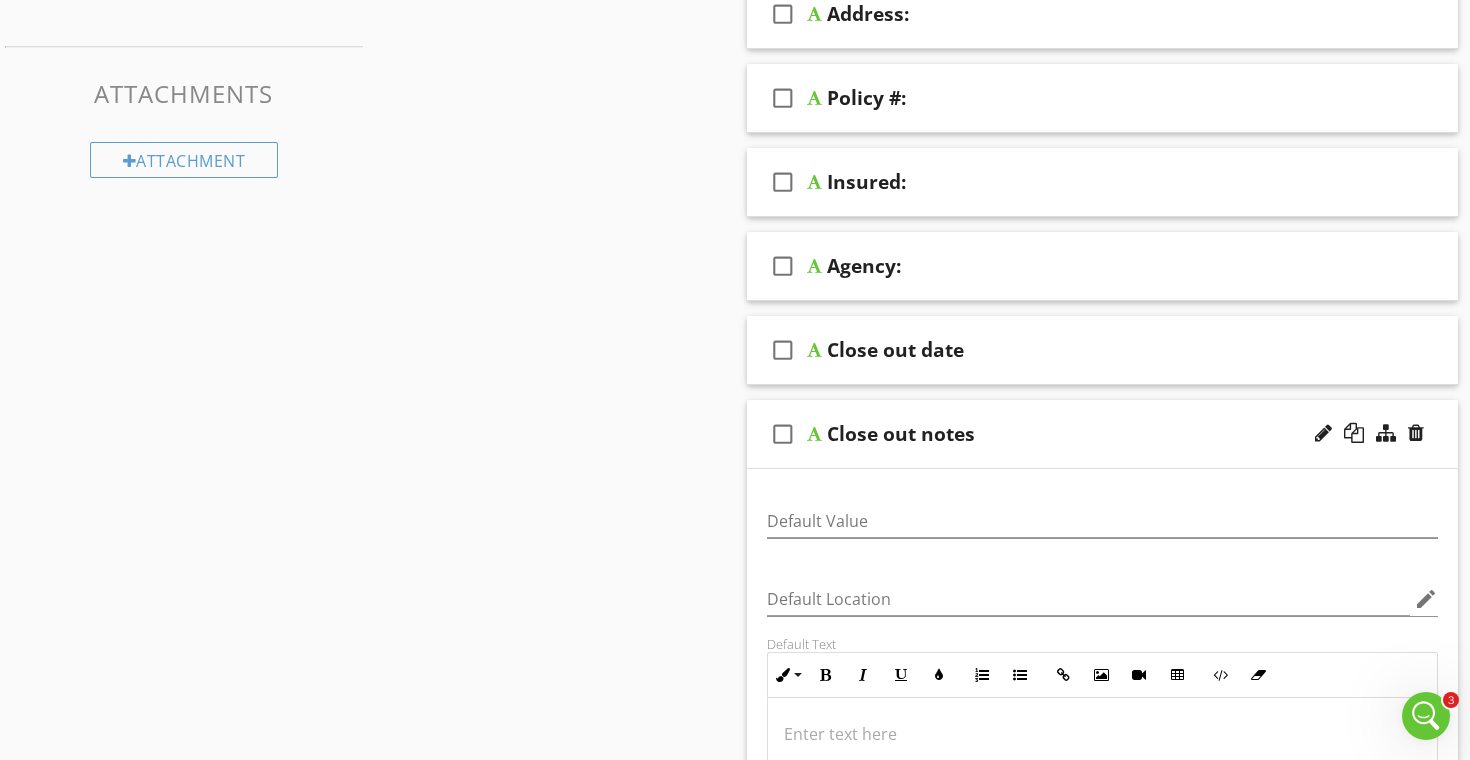 click at bounding box center [1102, 552] 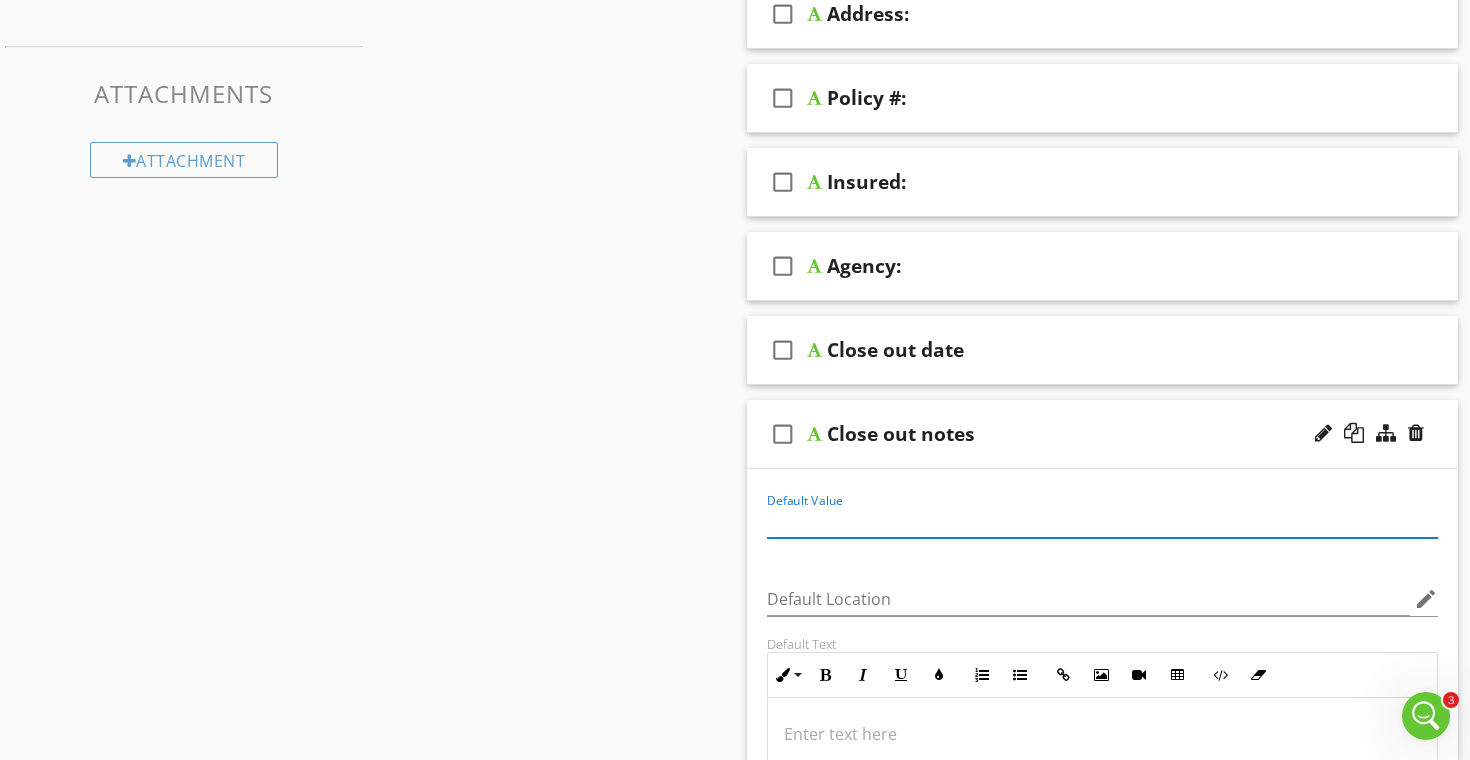 click at bounding box center (1102, 521) 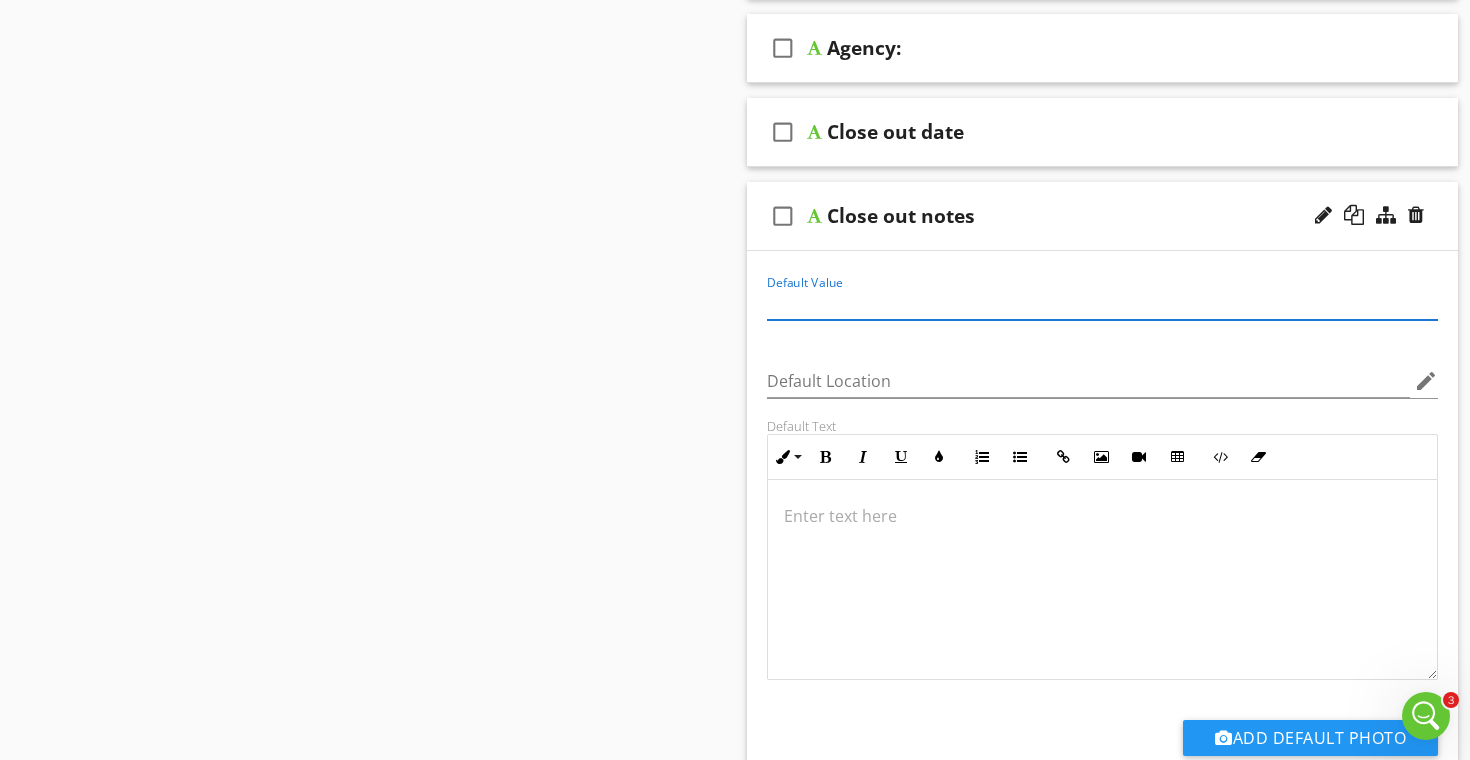 scroll, scrollTop: 563, scrollLeft: 0, axis: vertical 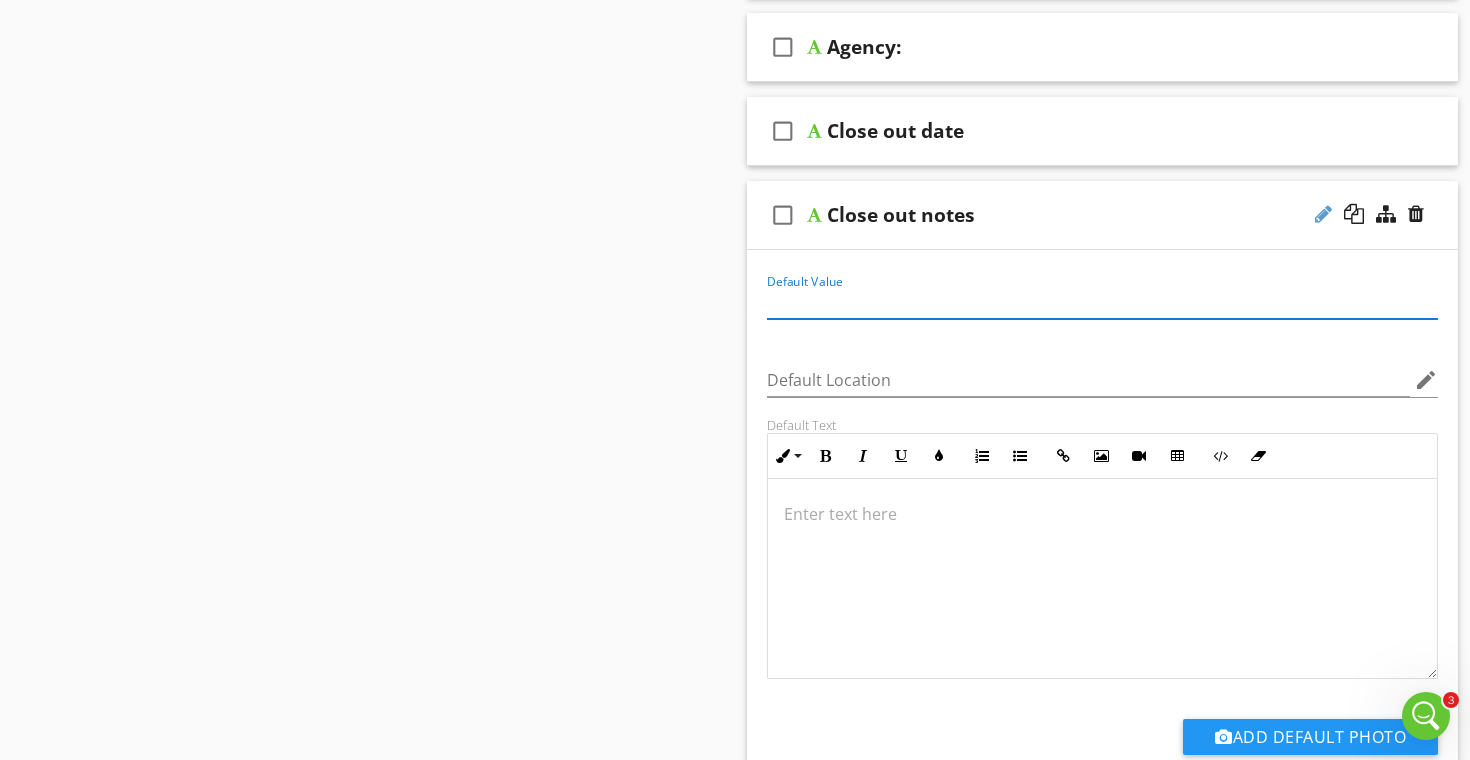 click at bounding box center [1323, 214] 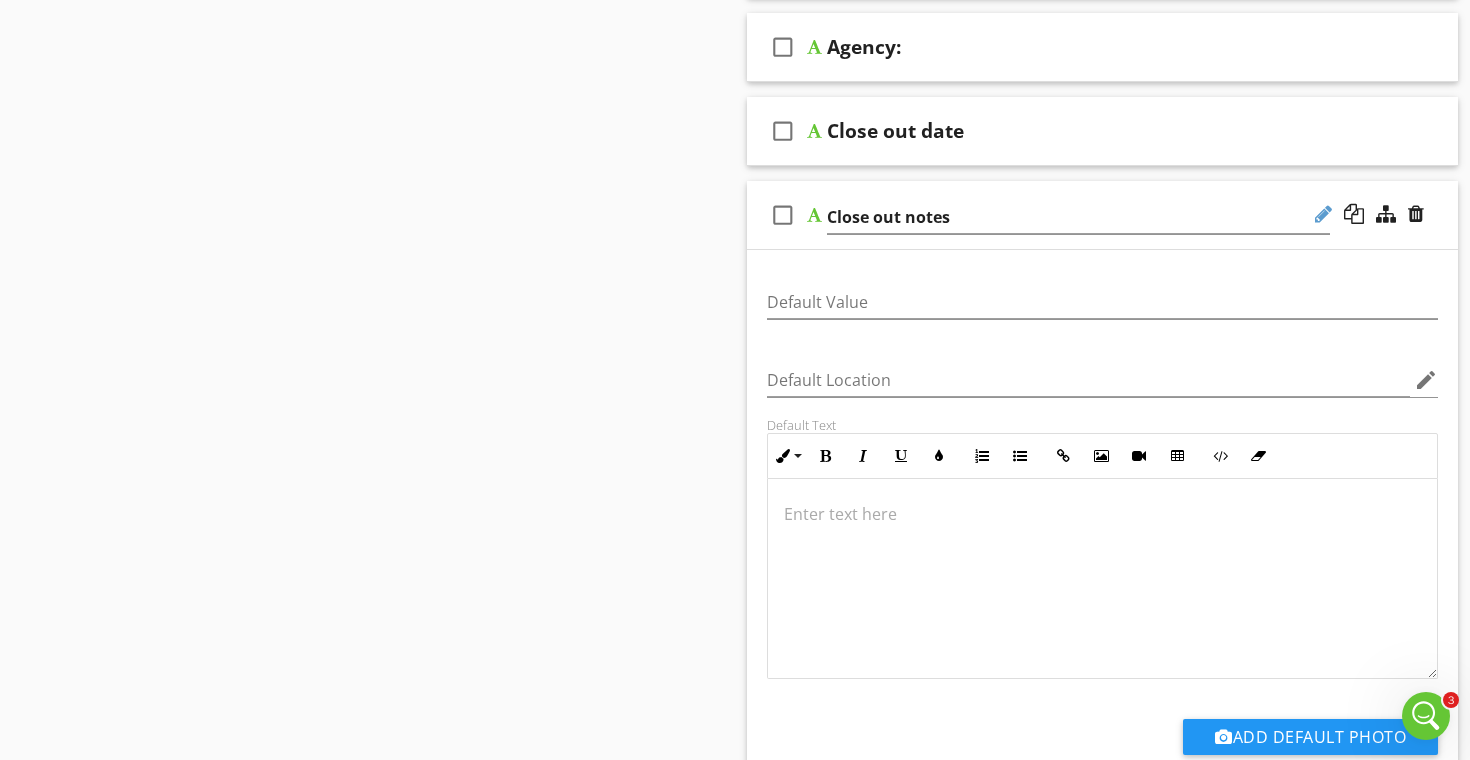 click at bounding box center (1323, 214) 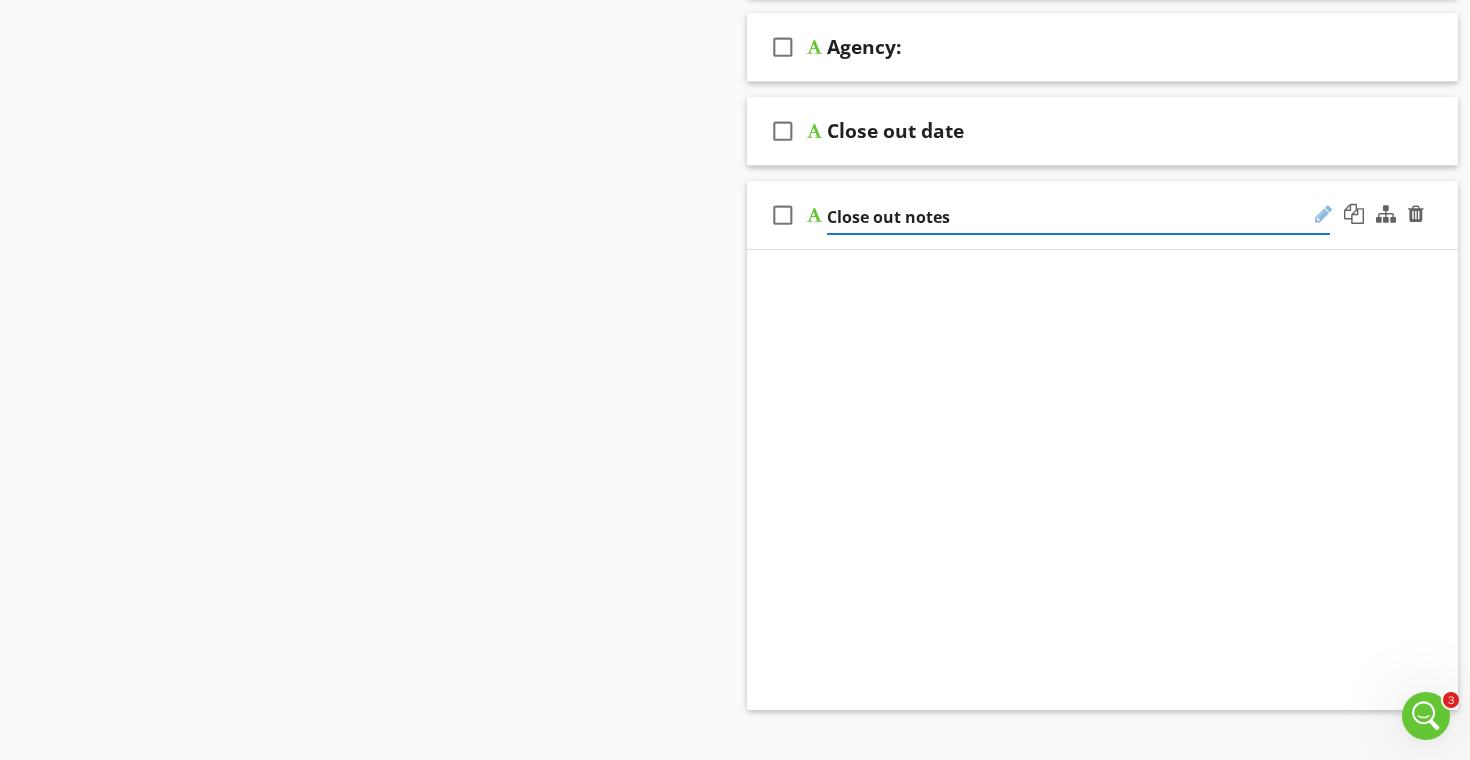 scroll, scrollTop: 344, scrollLeft: 0, axis: vertical 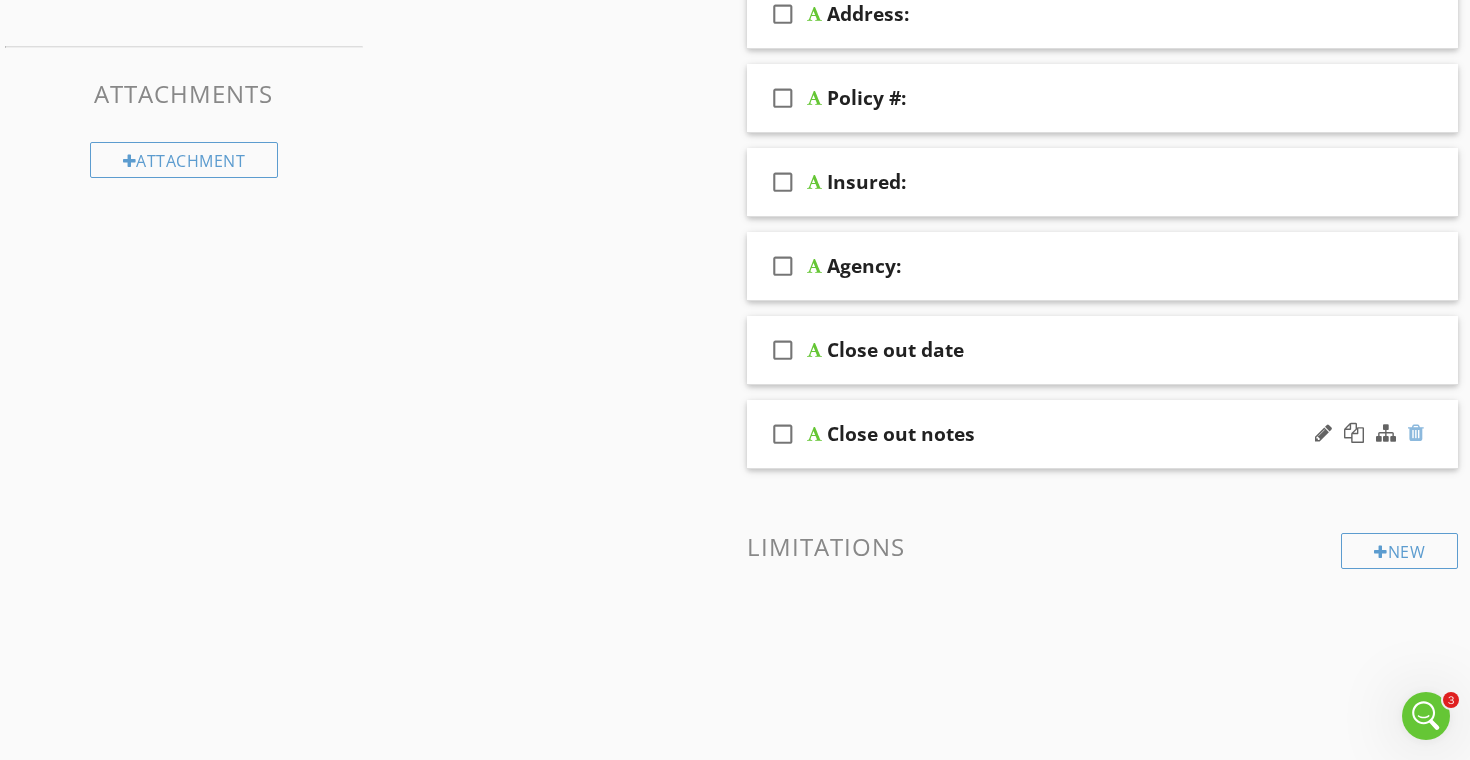 click at bounding box center (1416, 433) 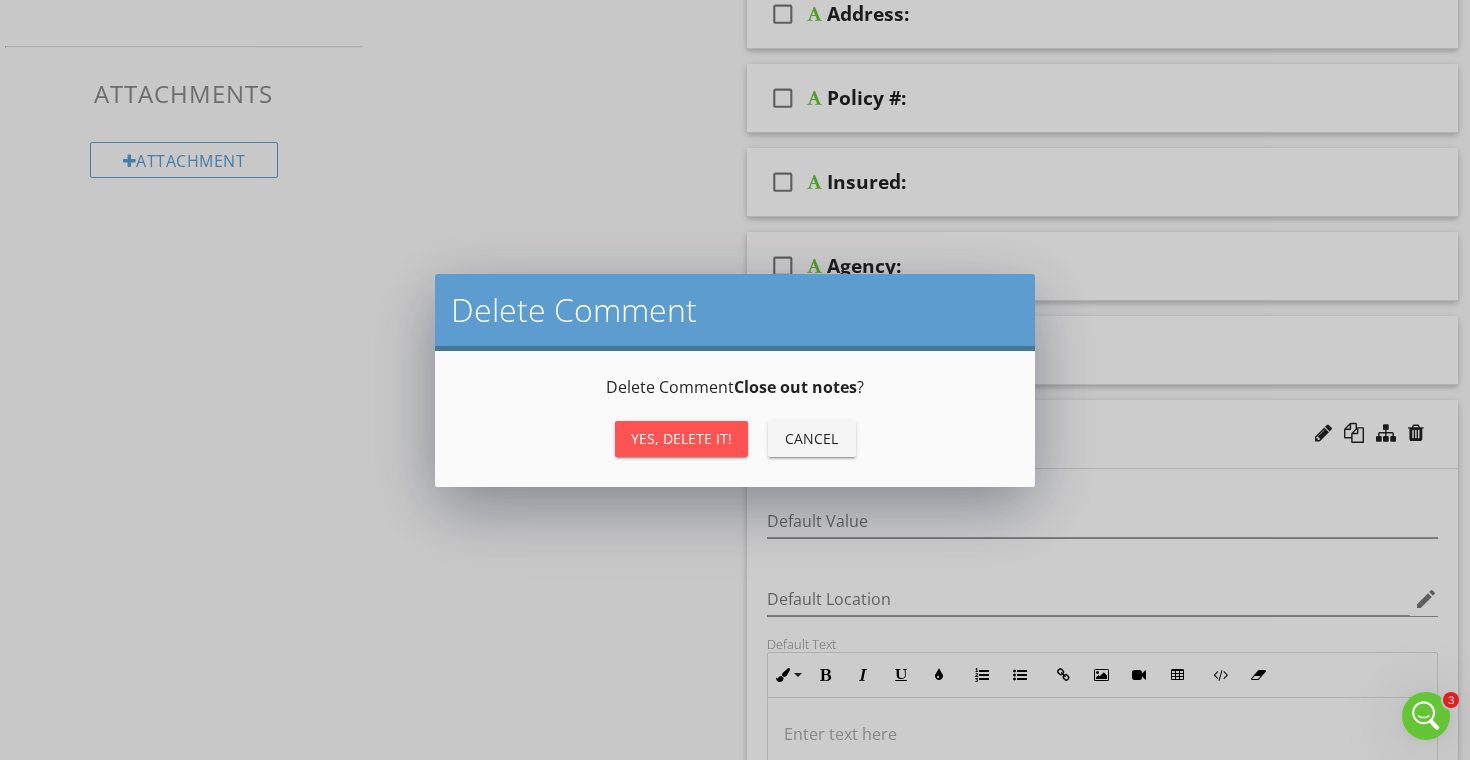 click on "Yes, Delete it!" at bounding box center (681, 439) 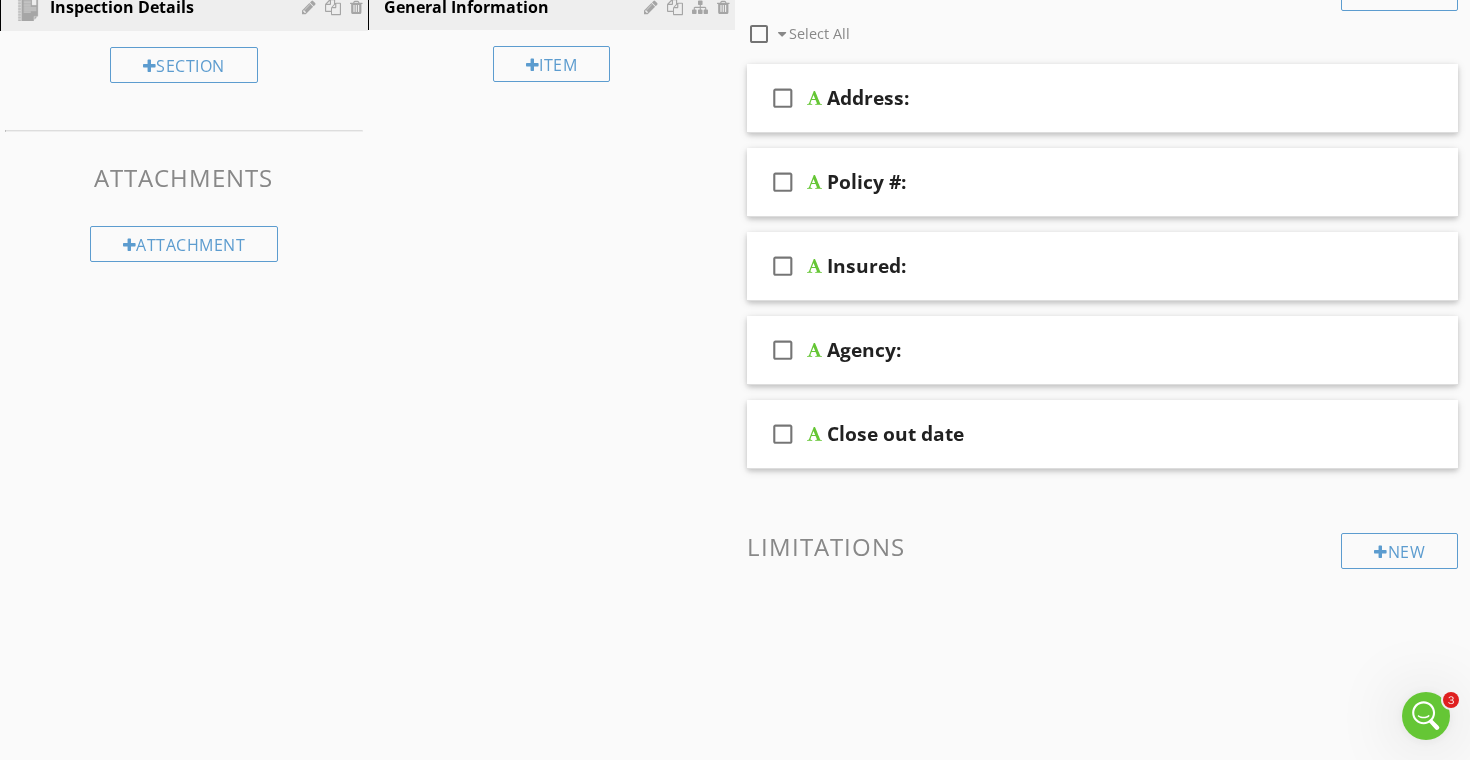 scroll, scrollTop: 260, scrollLeft: 0, axis: vertical 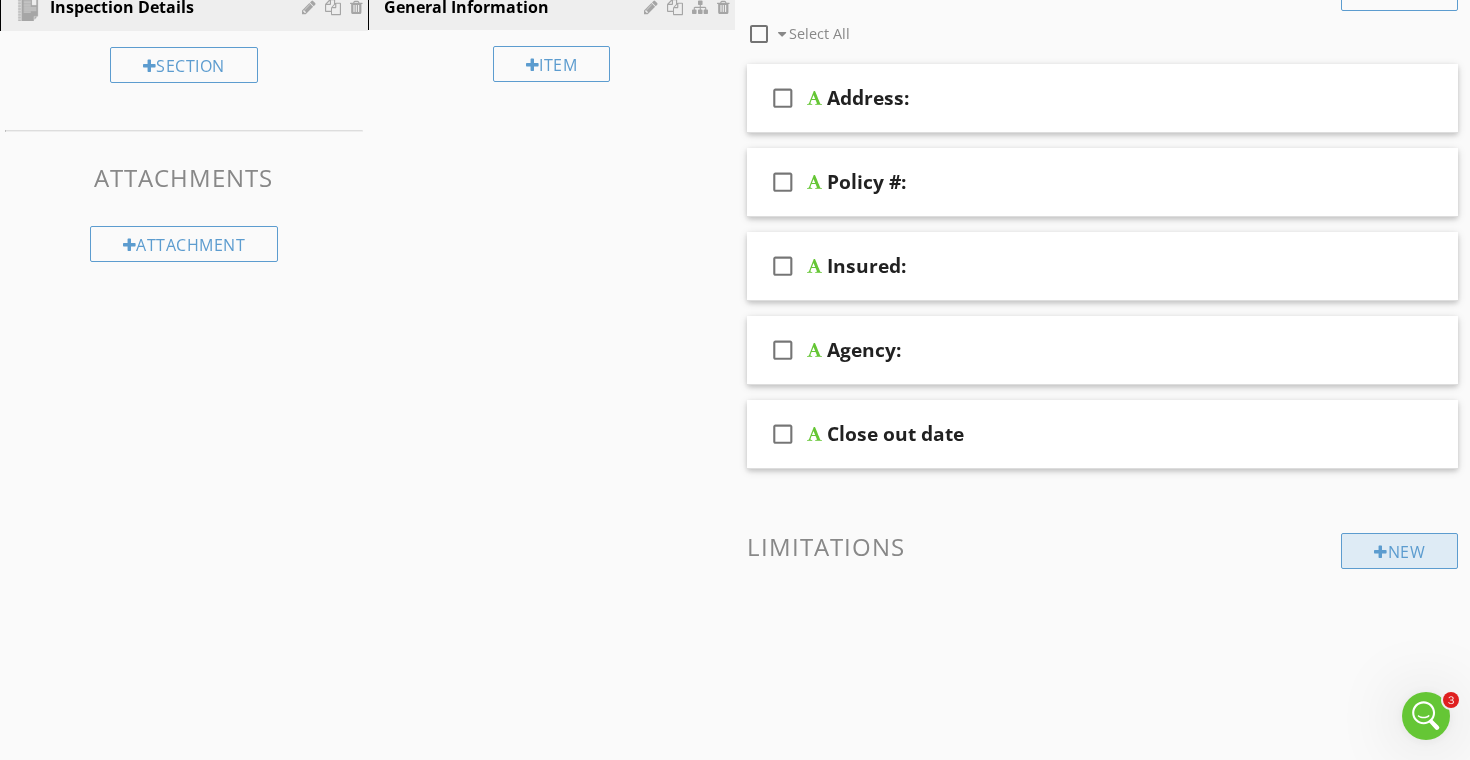 click on "New" at bounding box center [1399, 551] 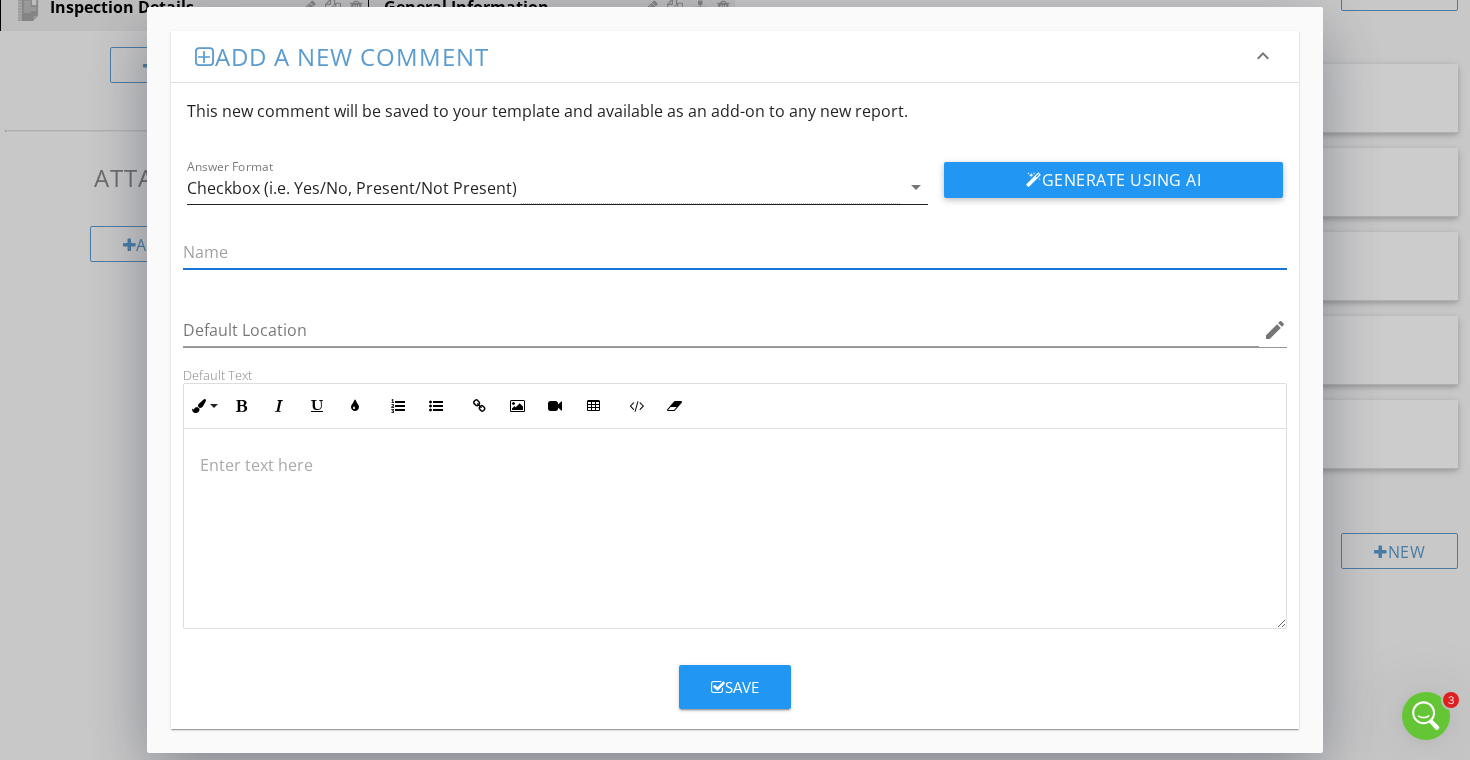 click on "Checkbox (i.e. Yes/No, Present/Not Present)" at bounding box center [352, 188] 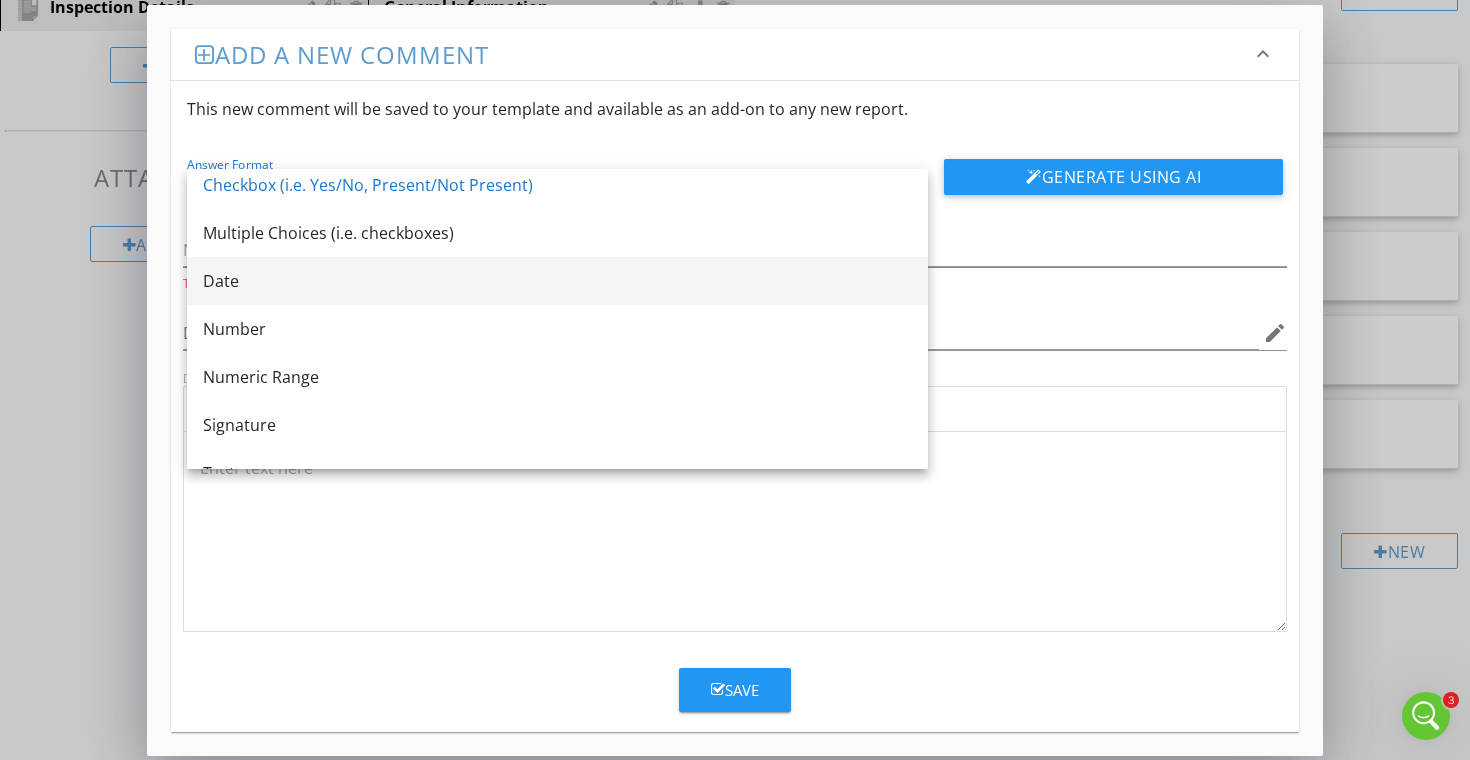 scroll, scrollTop: 36, scrollLeft: 0, axis: vertical 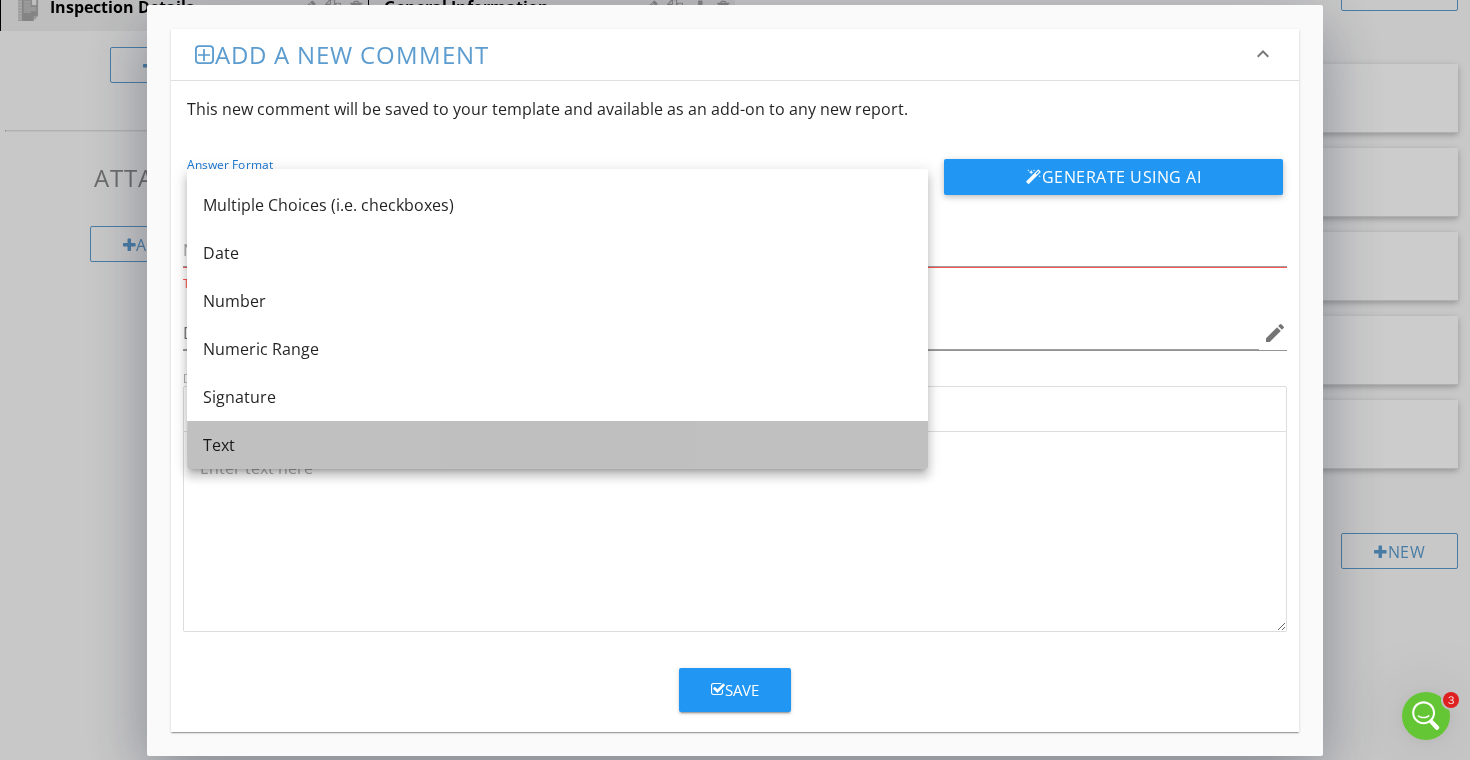 click on "Text" at bounding box center [557, 445] 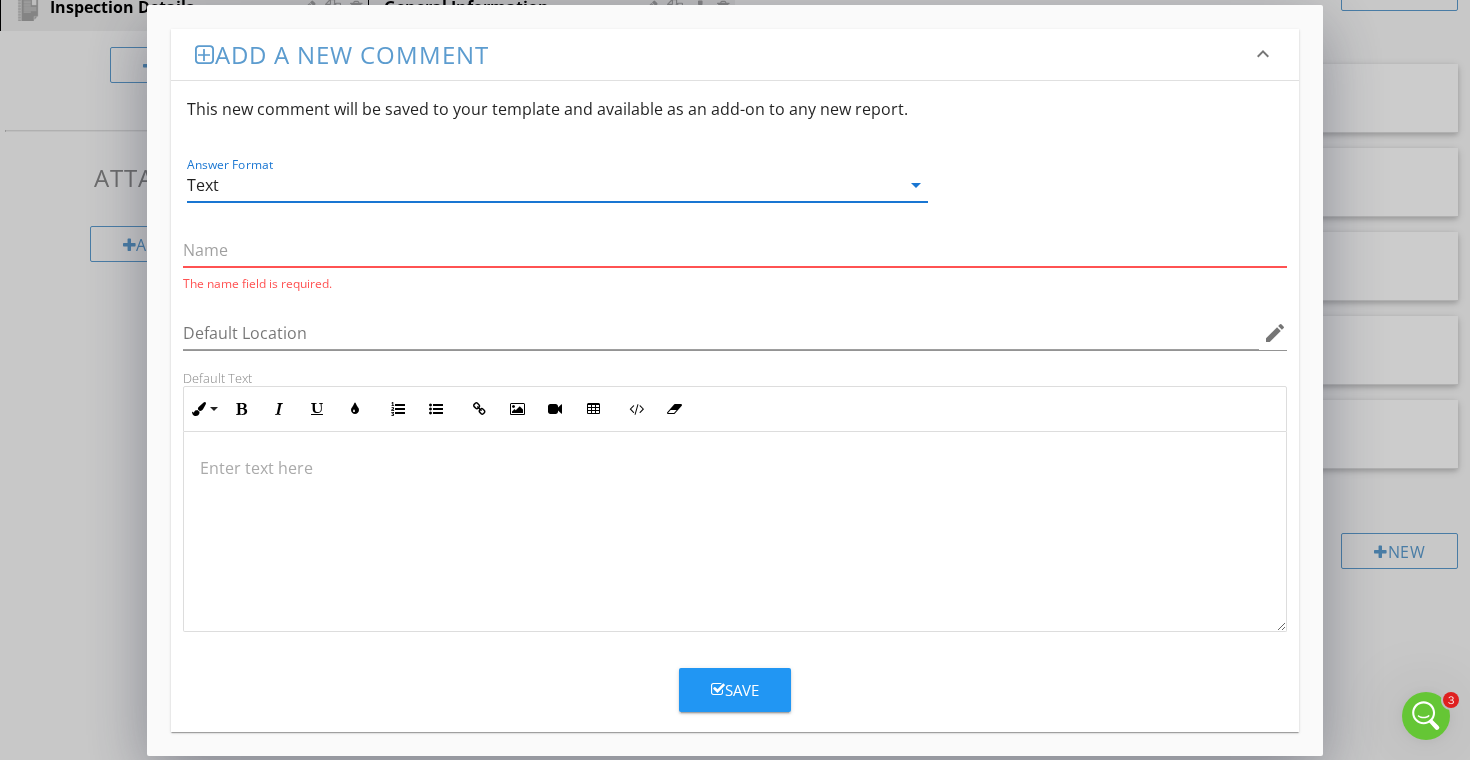 click at bounding box center [735, 250] 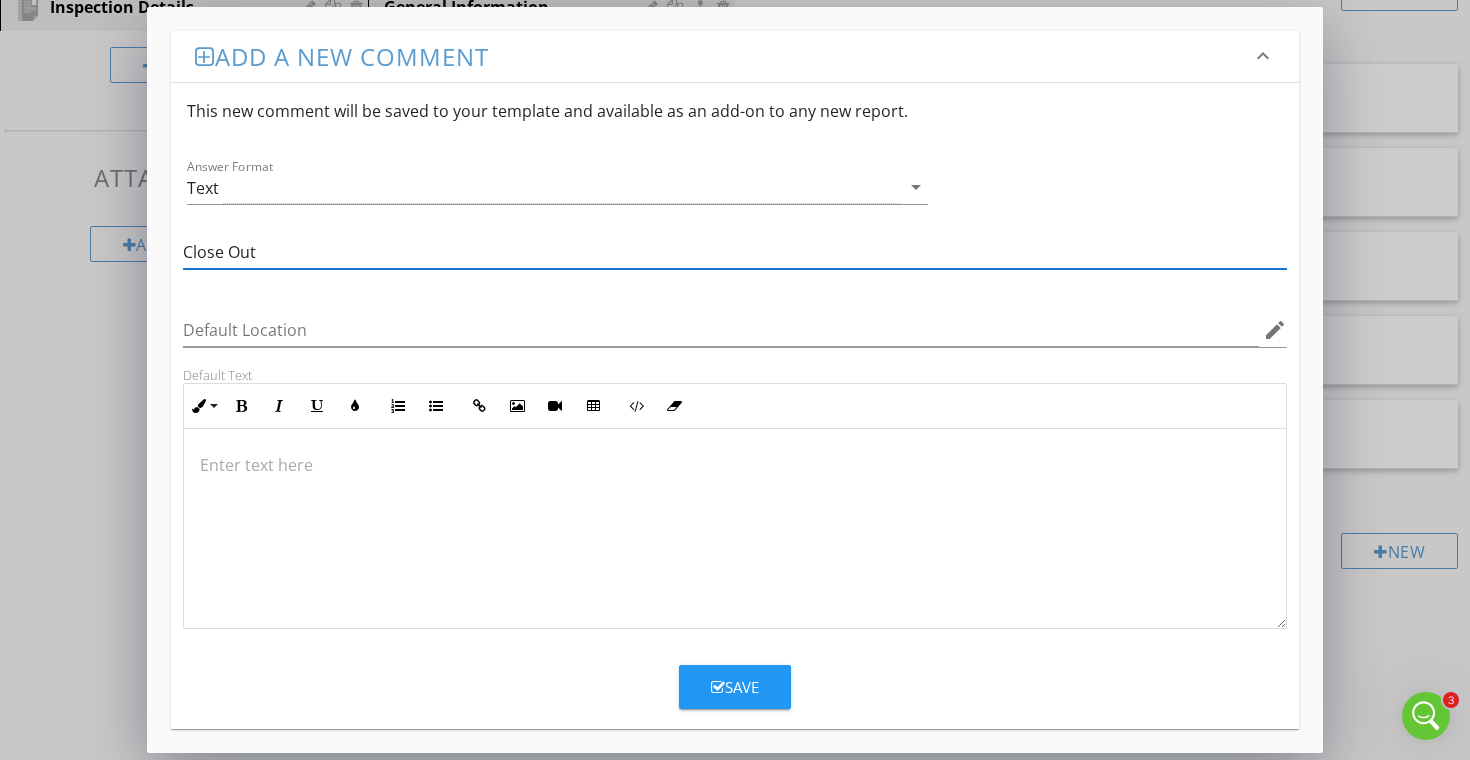 type on "Close Out" 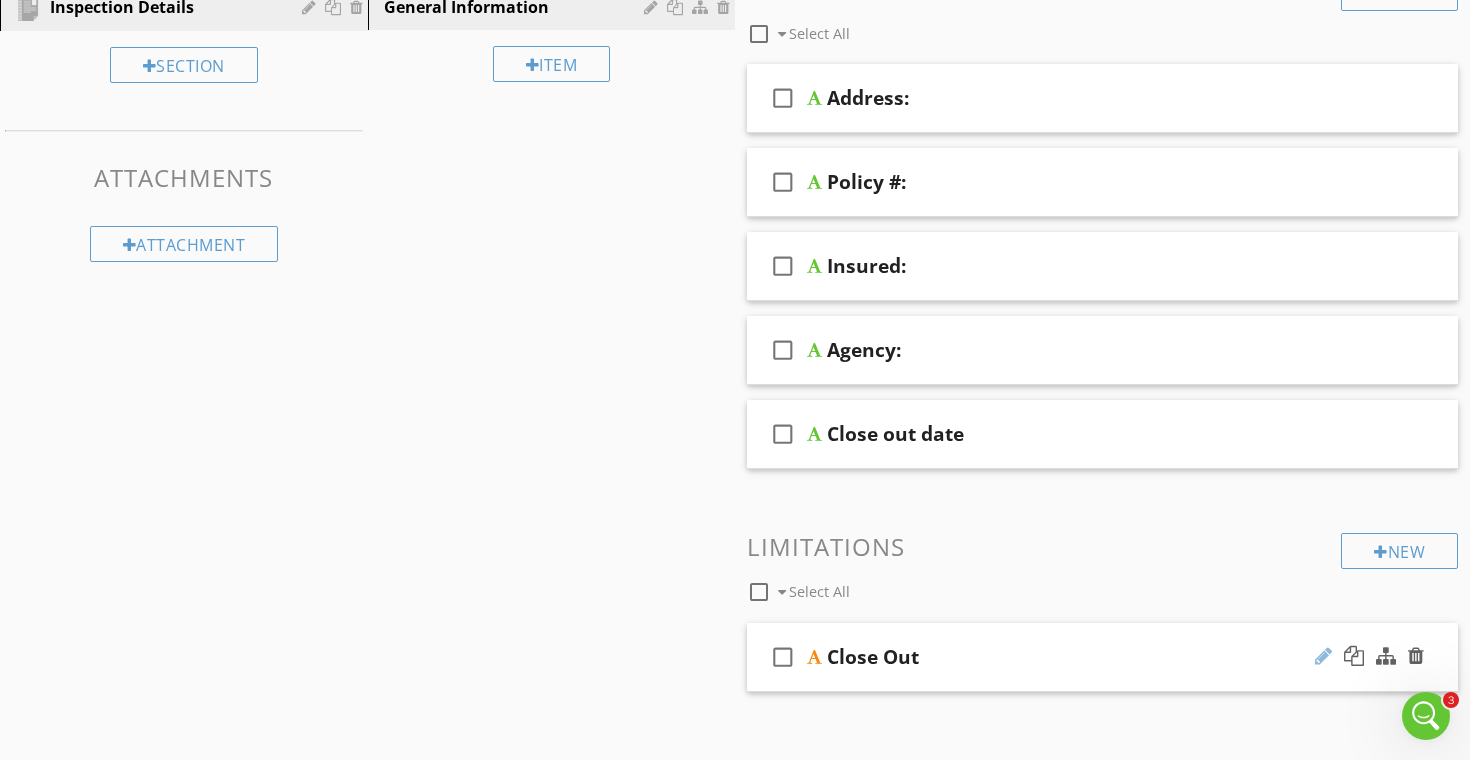 click at bounding box center [1323, 656] 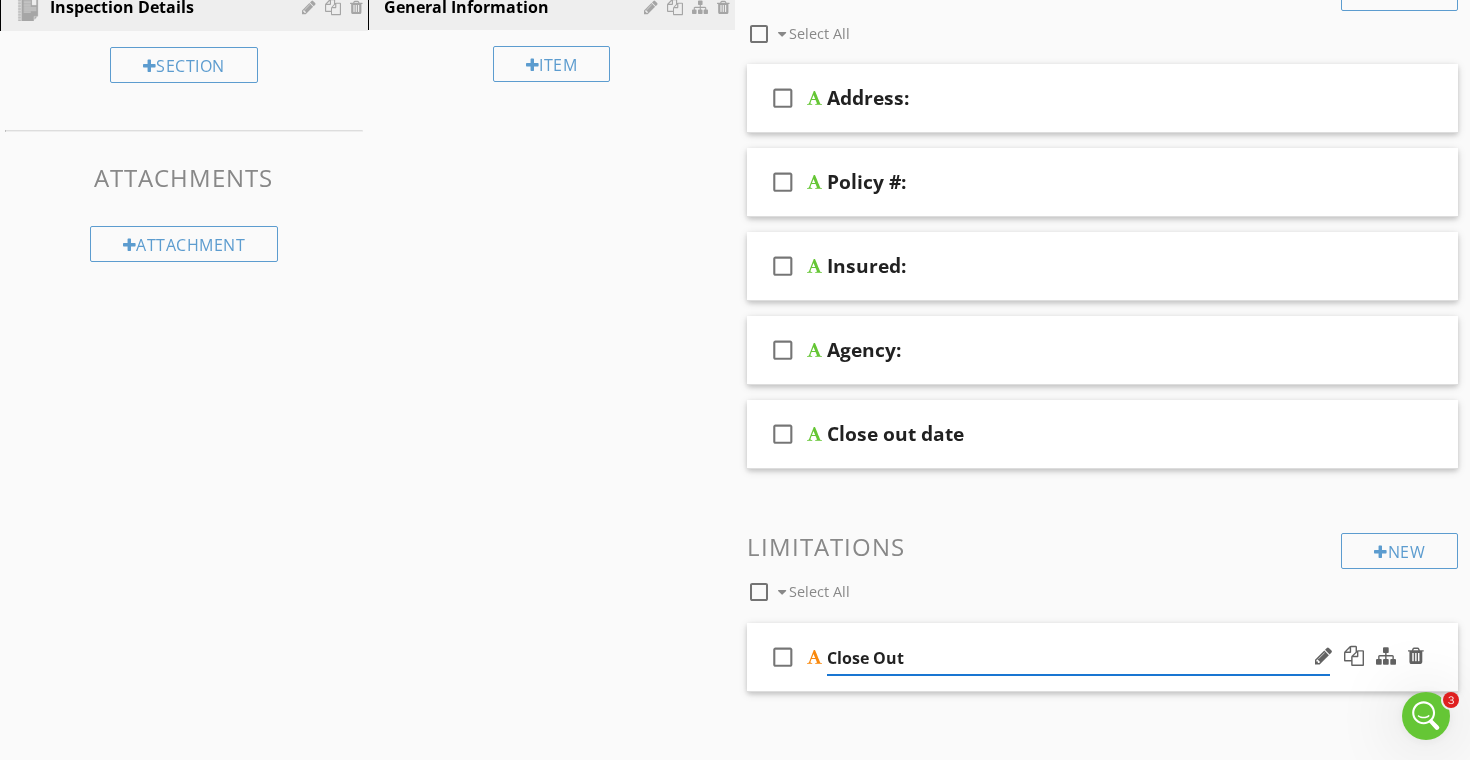 click on "Close Out" at bounding box center [1078, 658] 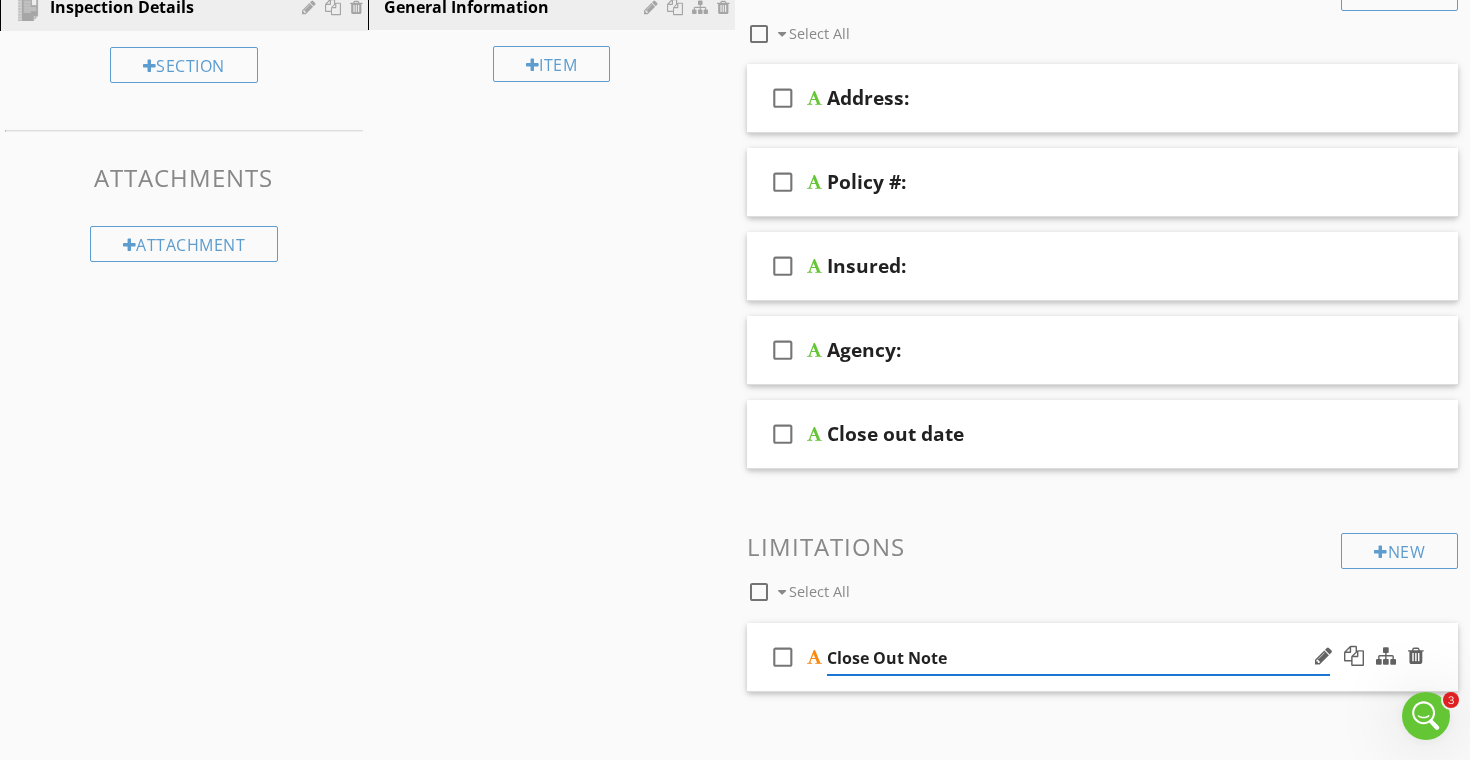 type on "Close Out Notes" 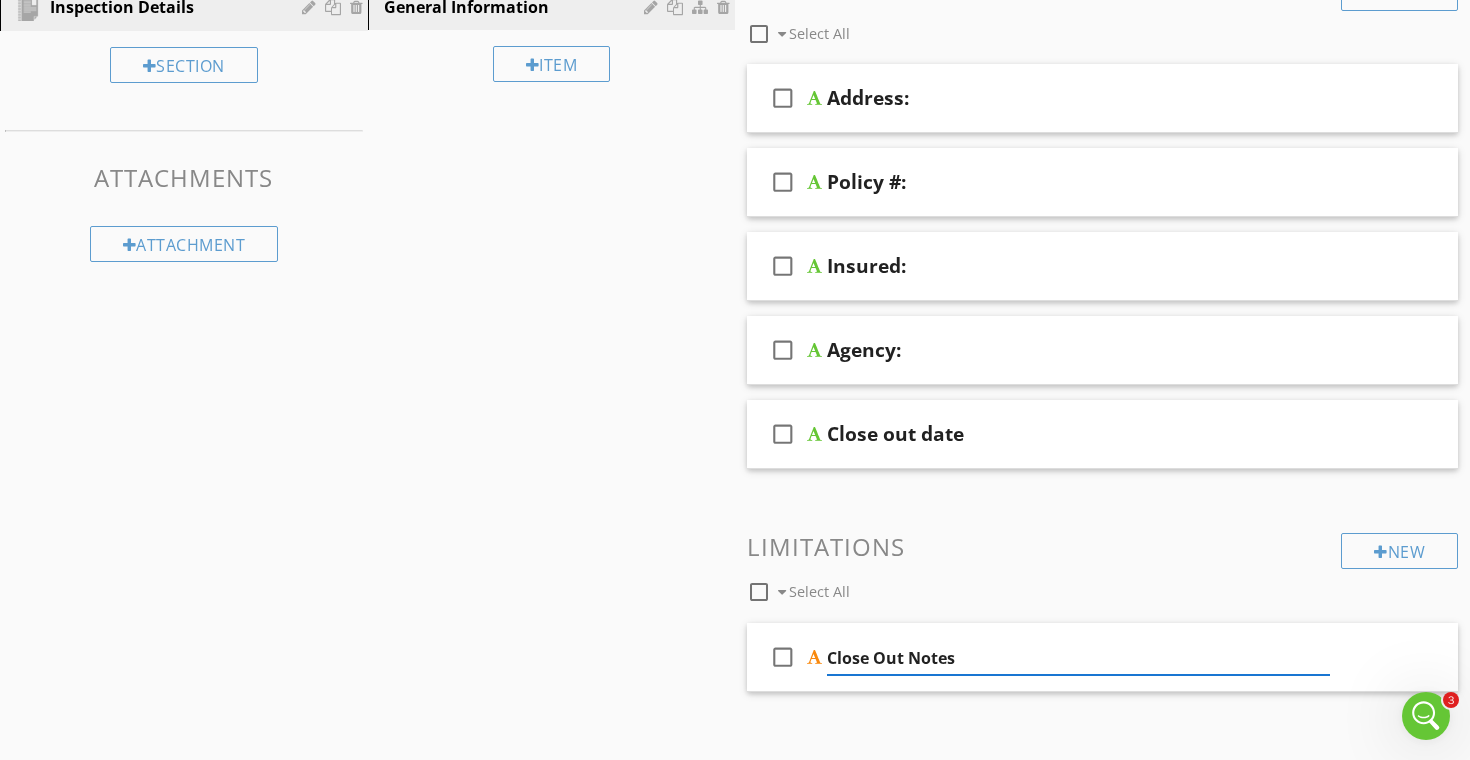 click on "Limitations" at bounding box center [1102, 546] 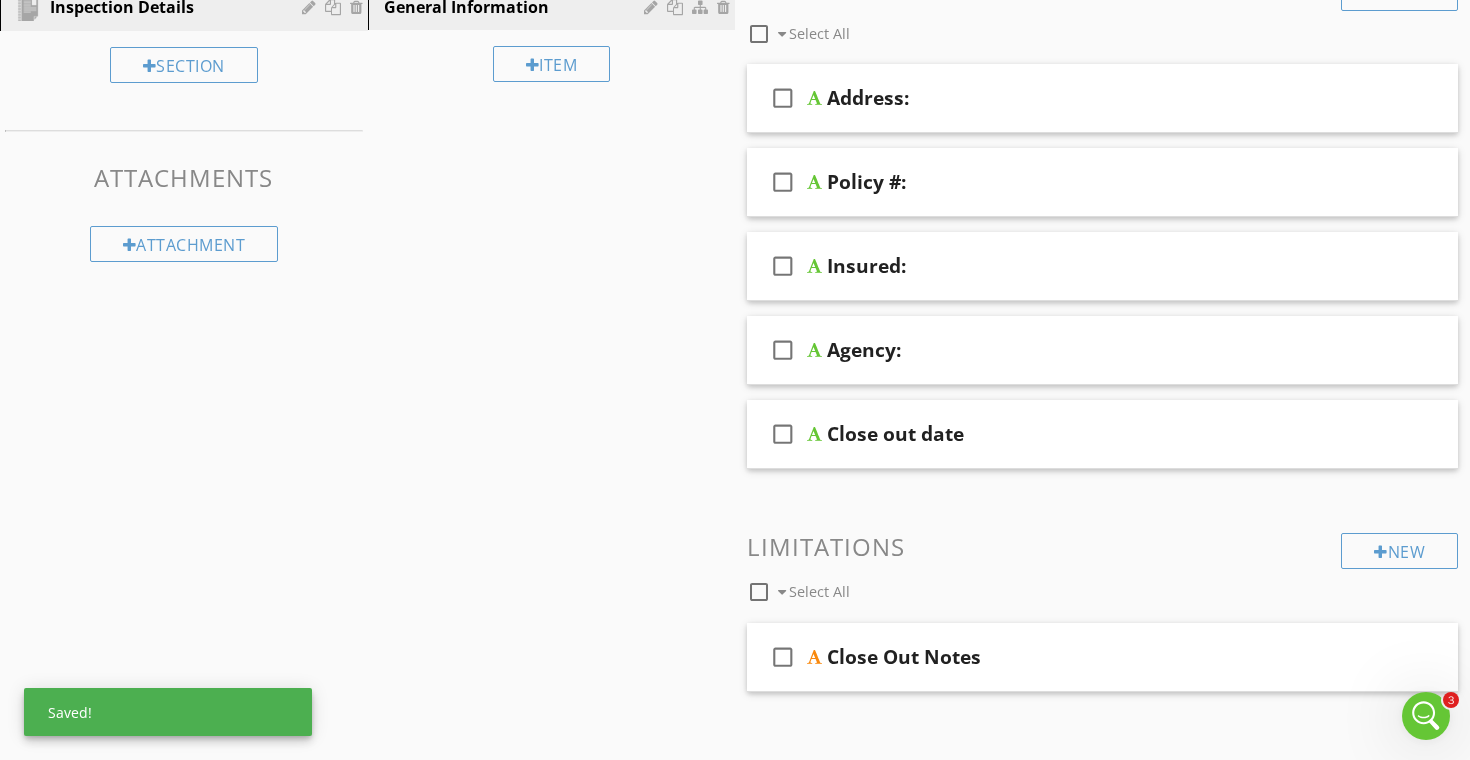 scroll, scrollTop: 0, scrollLeft: 0, axis: both 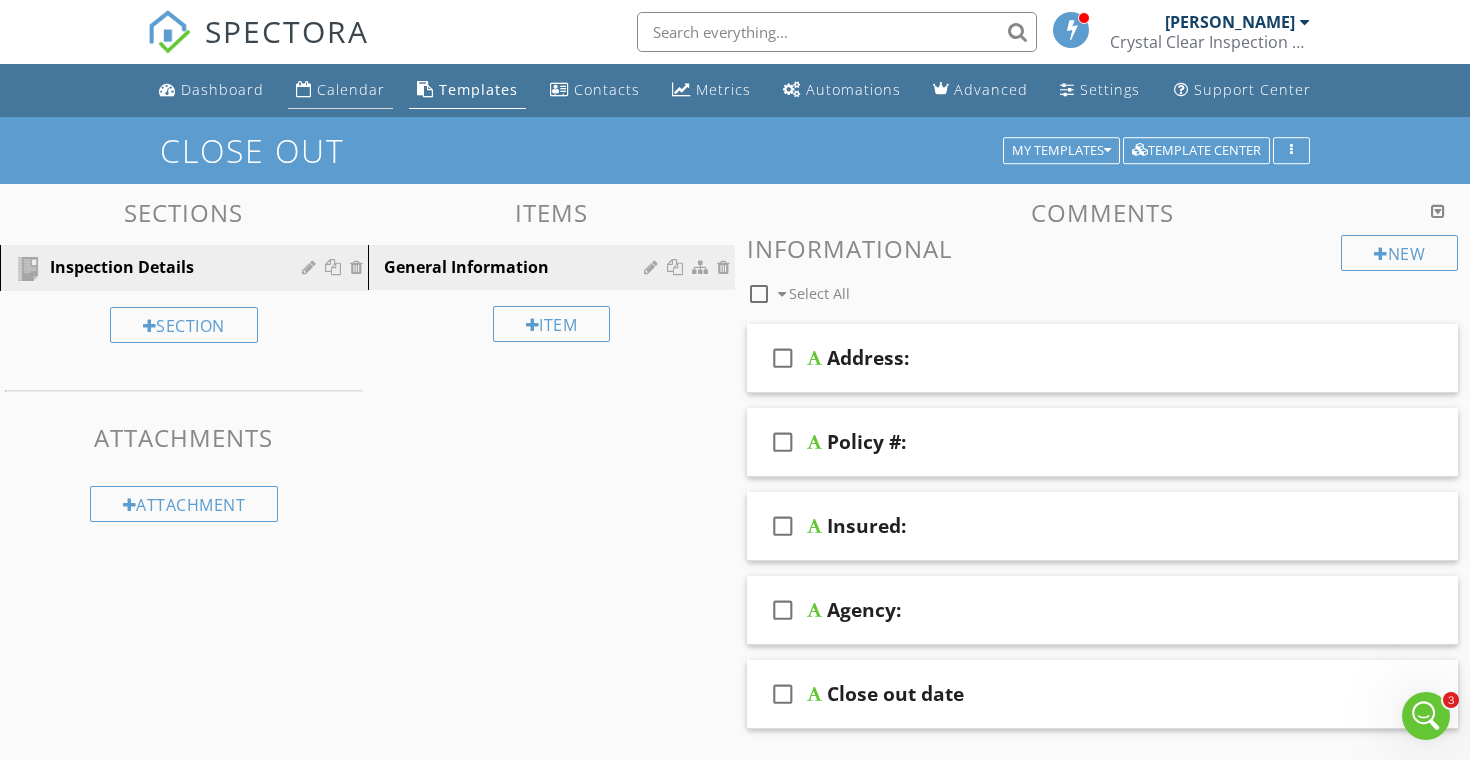 click on "Calendar" at bounding box center [351, 89] 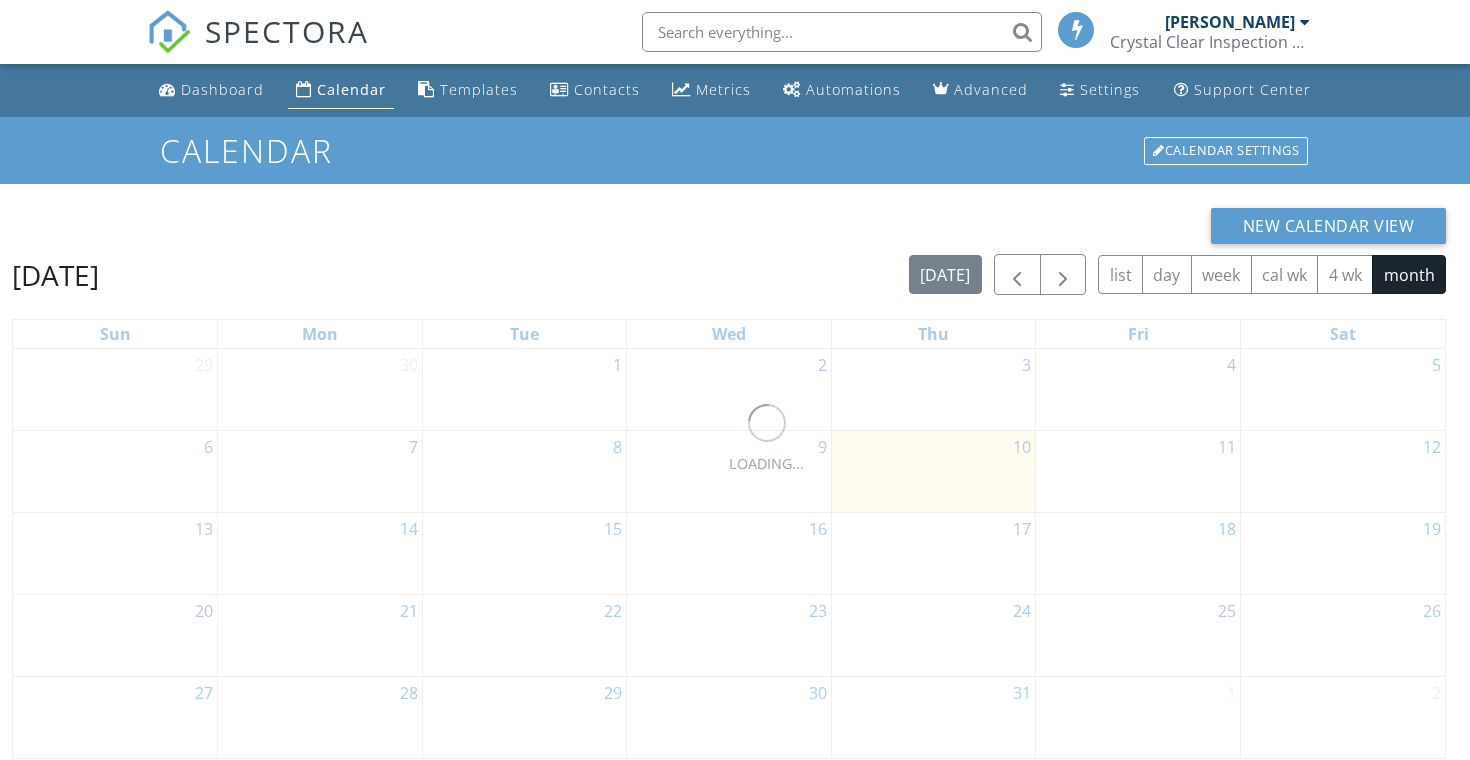 scroll, scrollTop: 0, scrollLeft: 0, axis: both 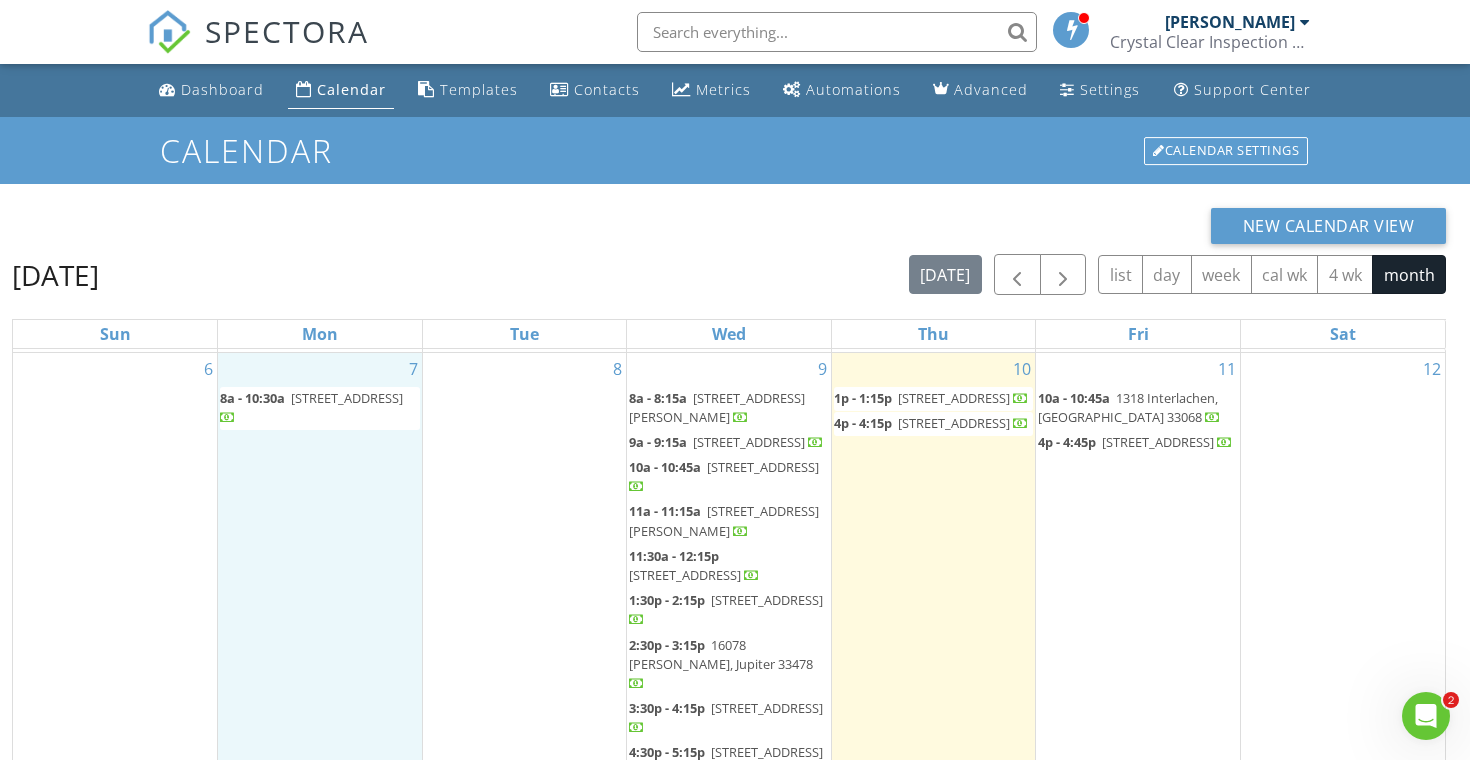 click on "7
8a - 10:30a
3740 56th Ave NE, Naples 34120" at bounding box center (320, 614) 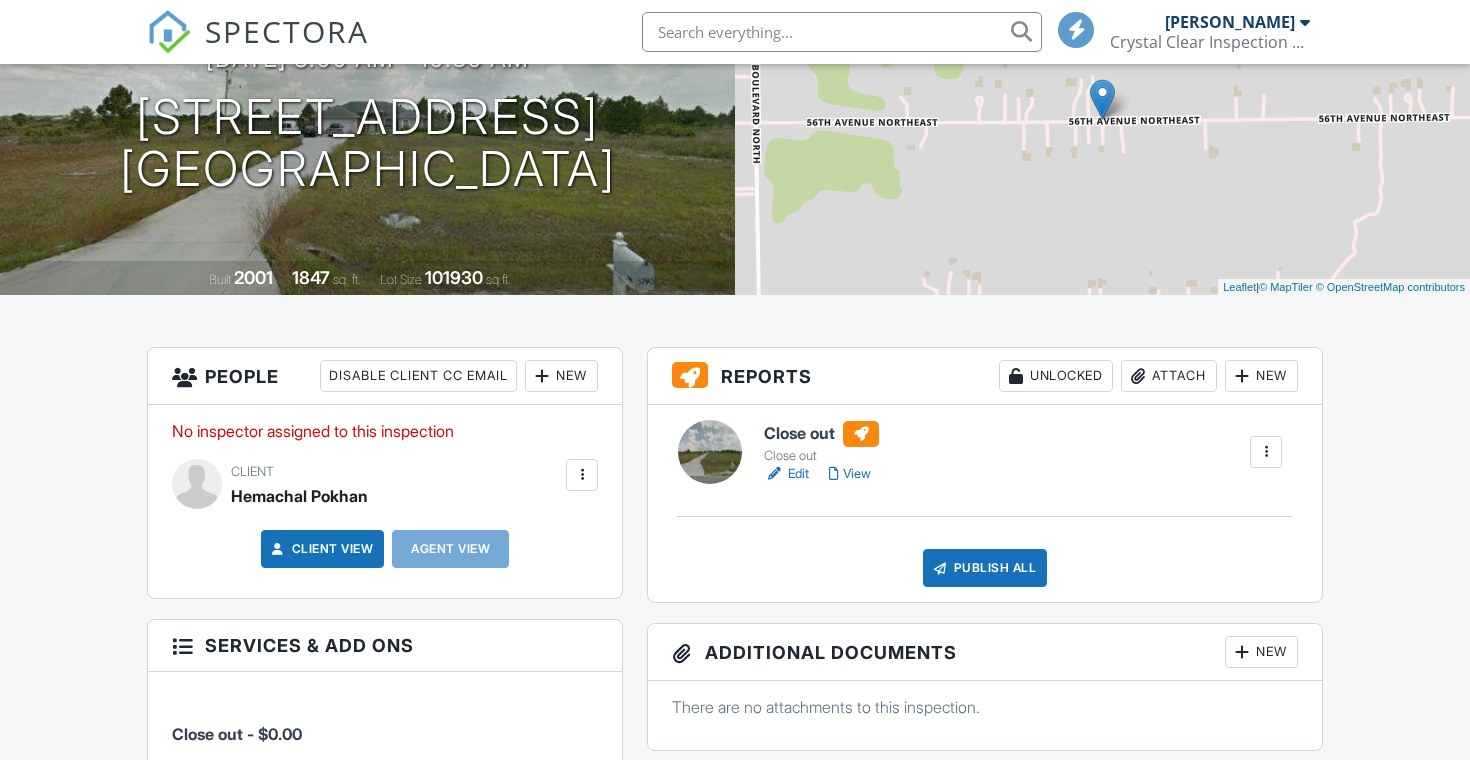 scroll, scrollTop: 239, scrollLeft: 0, axis: vertical 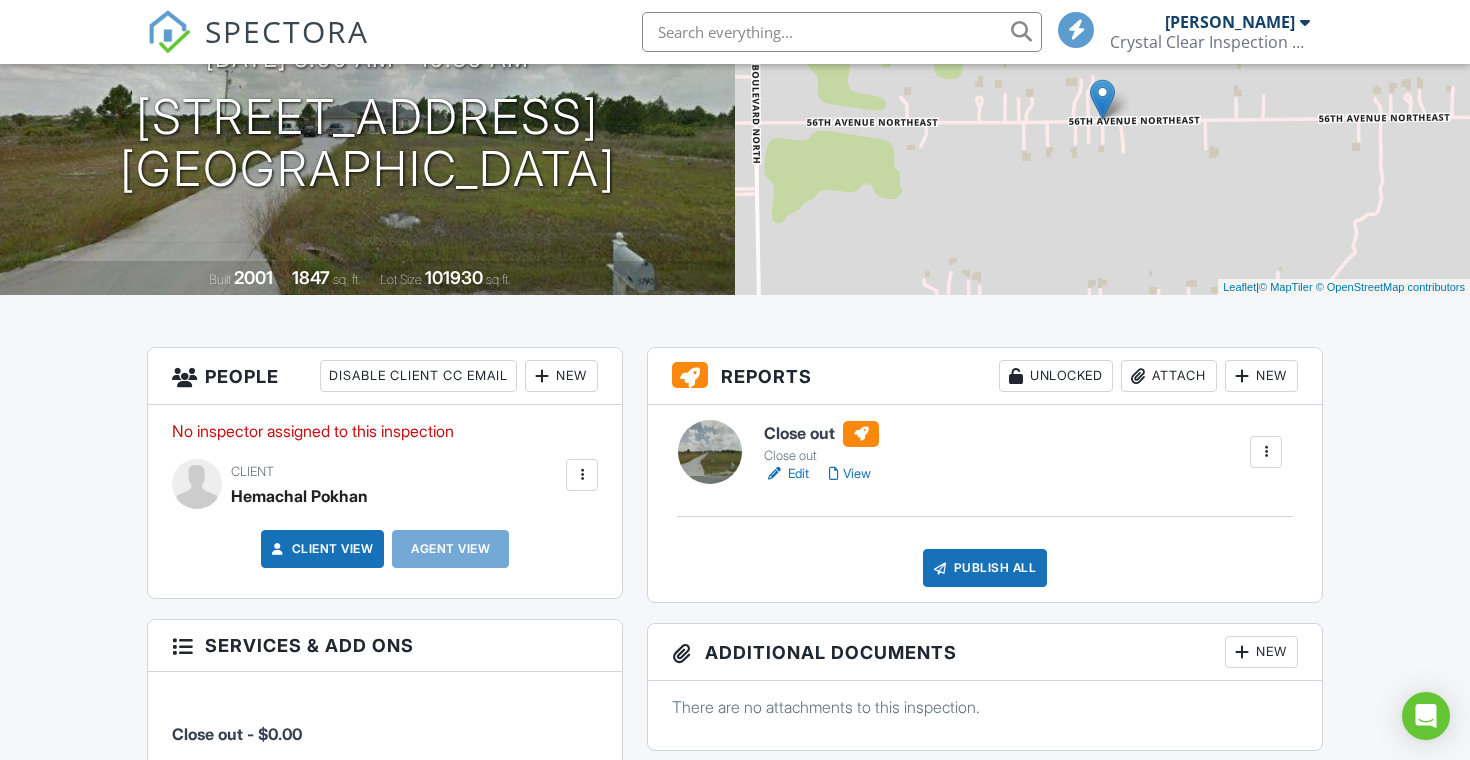 click at bounding box center (774, 474) 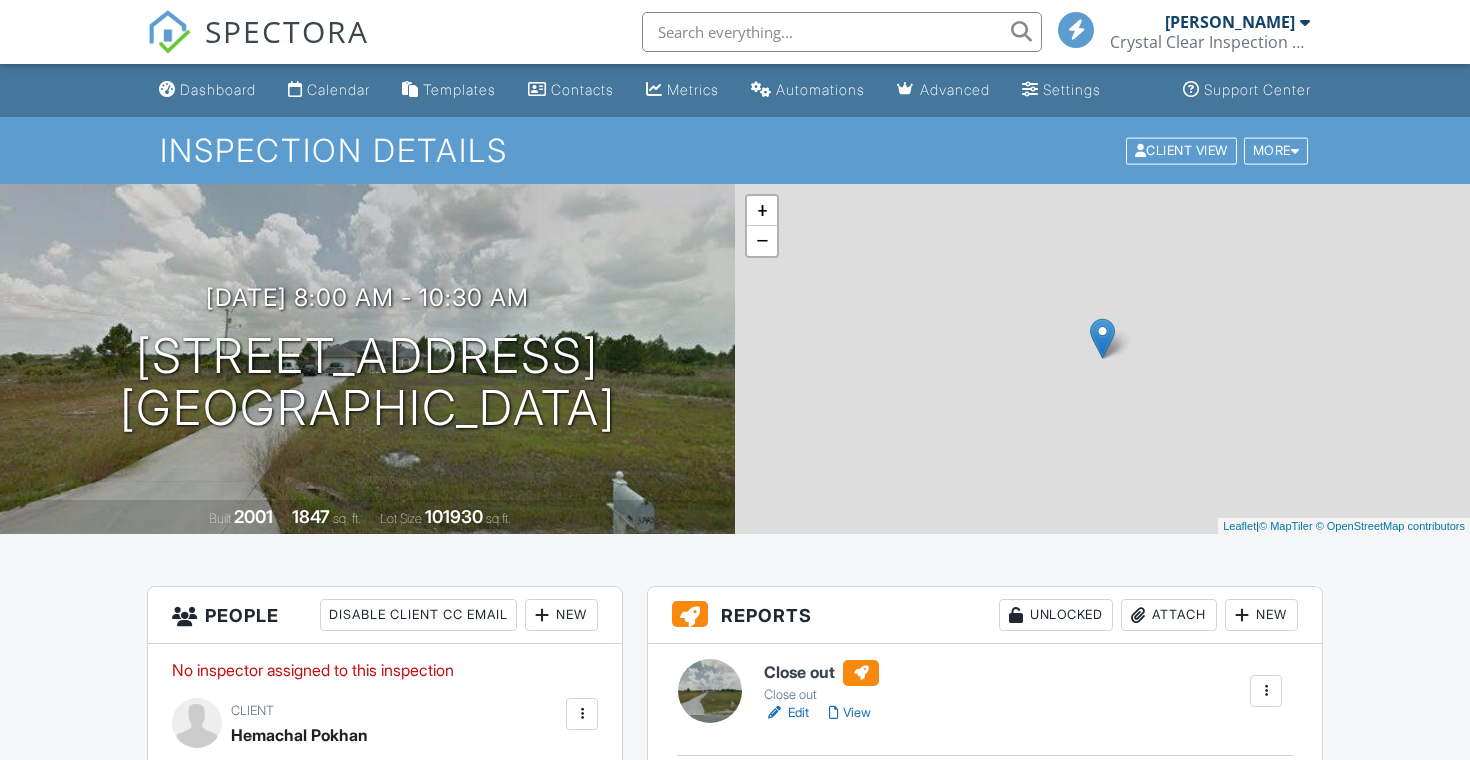 scroll, scrollTop: 0, scrollLeft: 0, axis: both 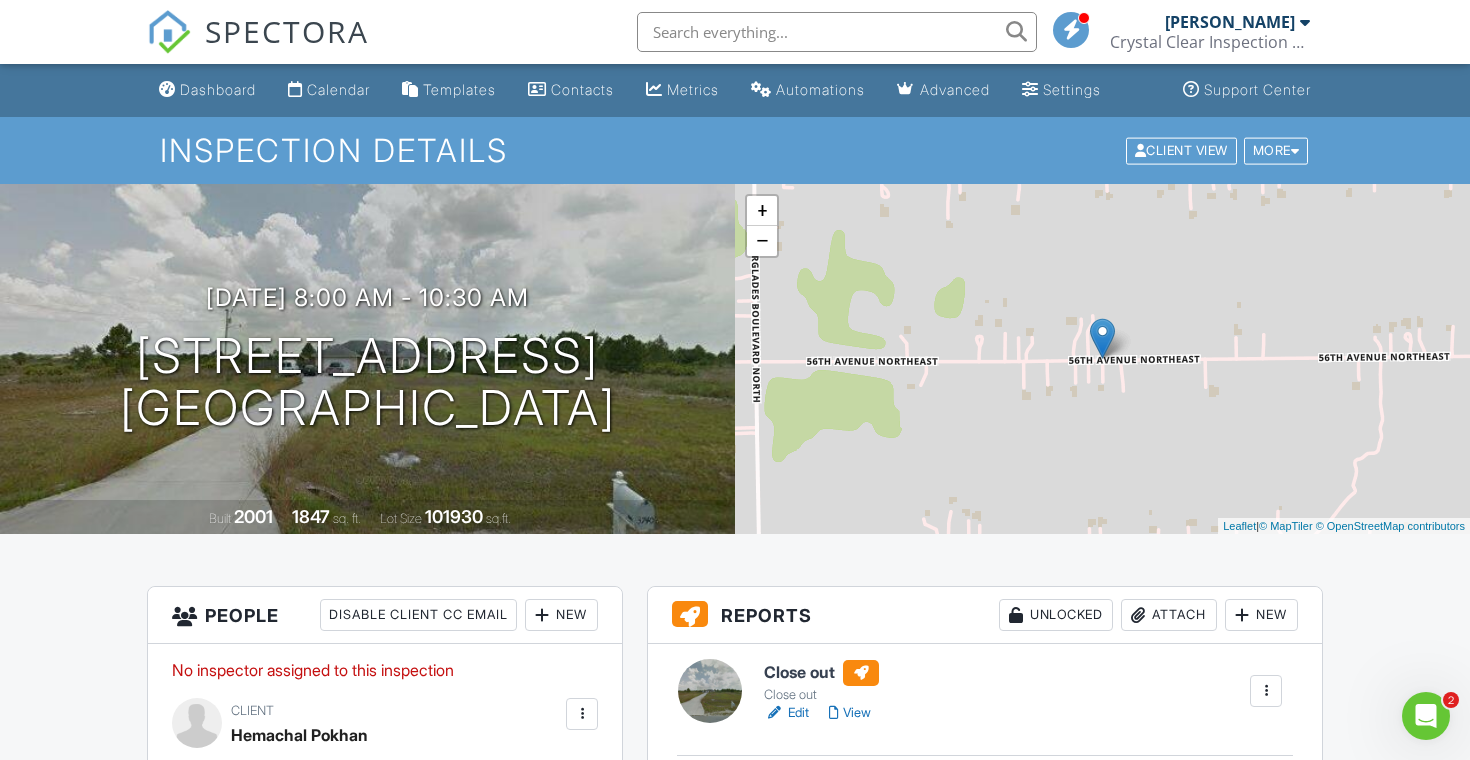 click on "View" at bounding box center [850, 713] 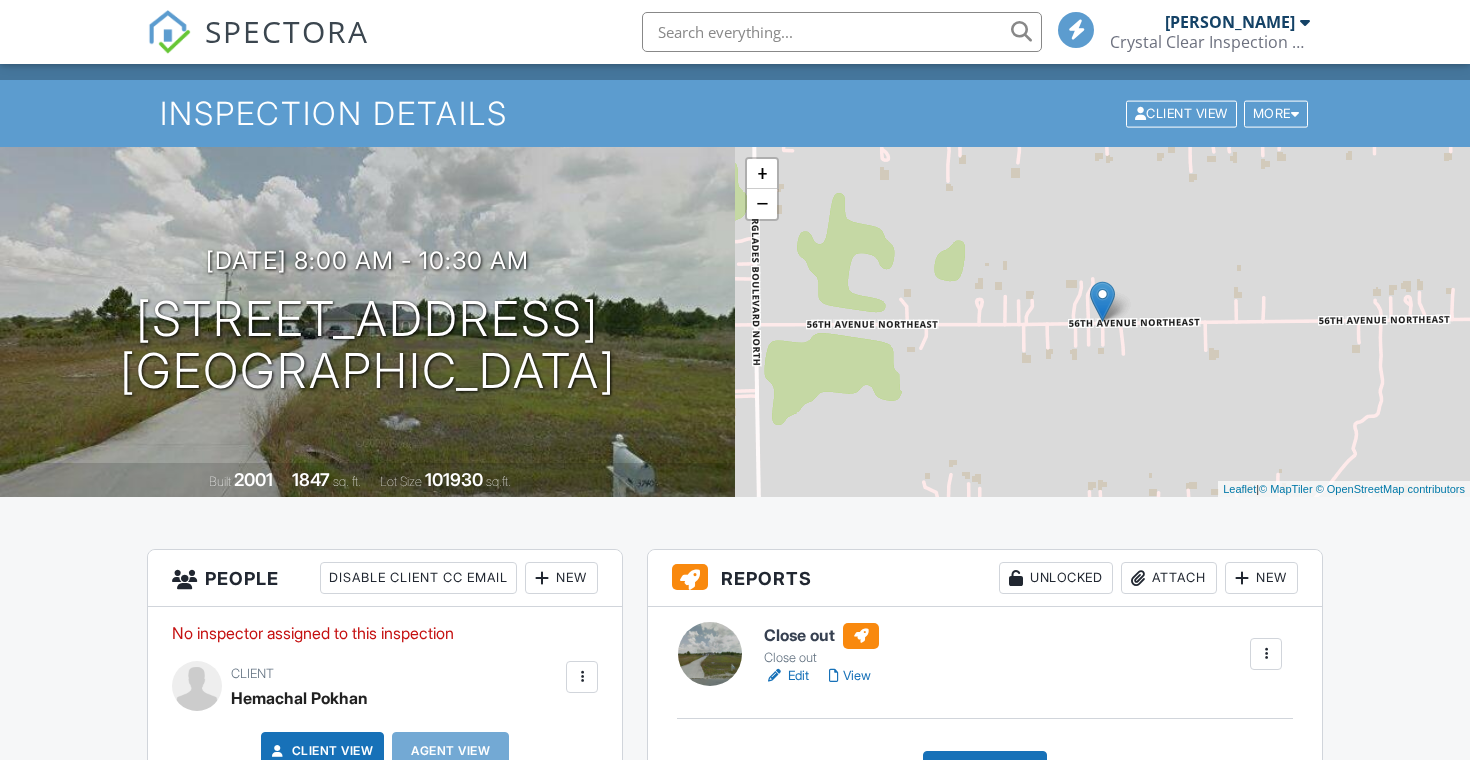 scroll, scrollTop: 304, scrollLeft: 0, axis: vertical 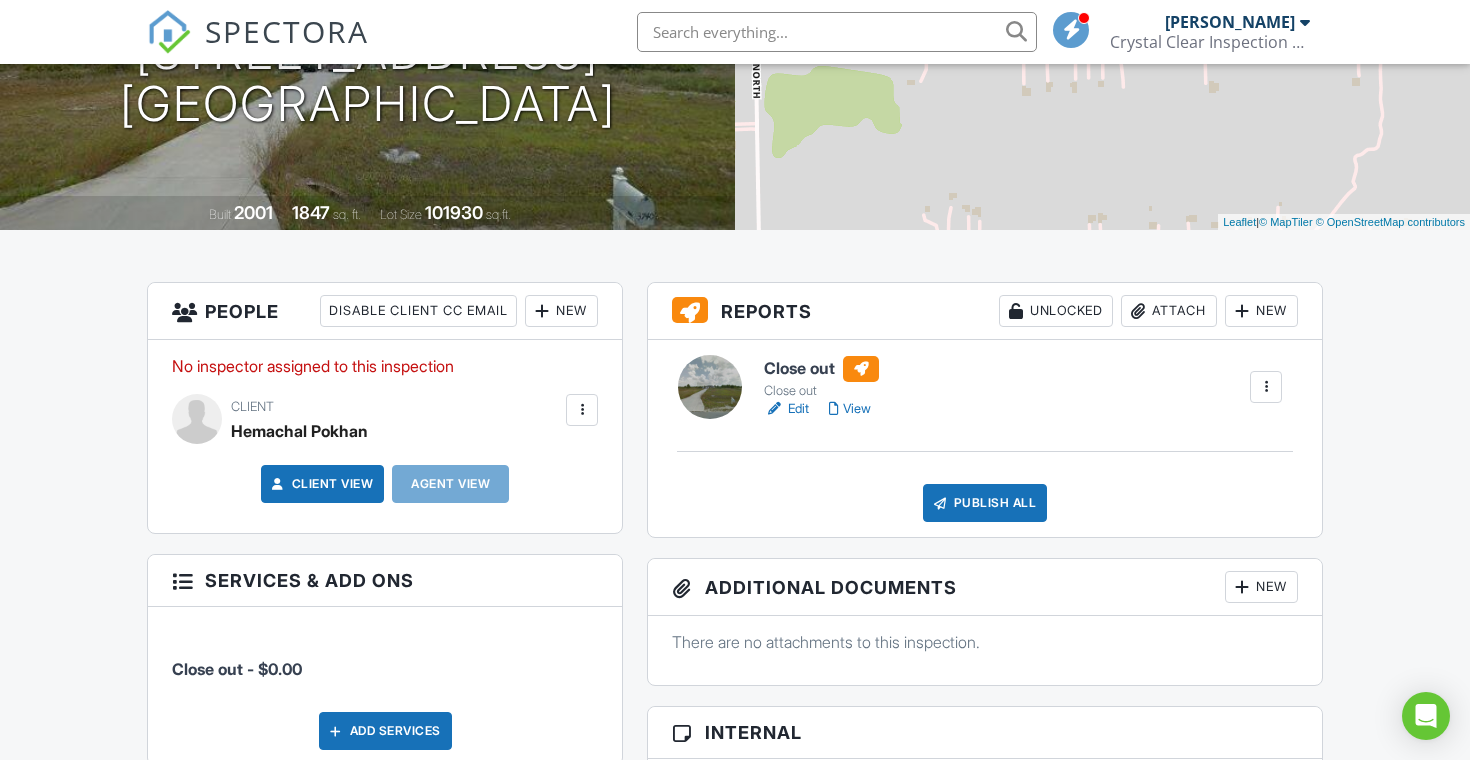 click on "Edit" at bounding box center [786, 409] 